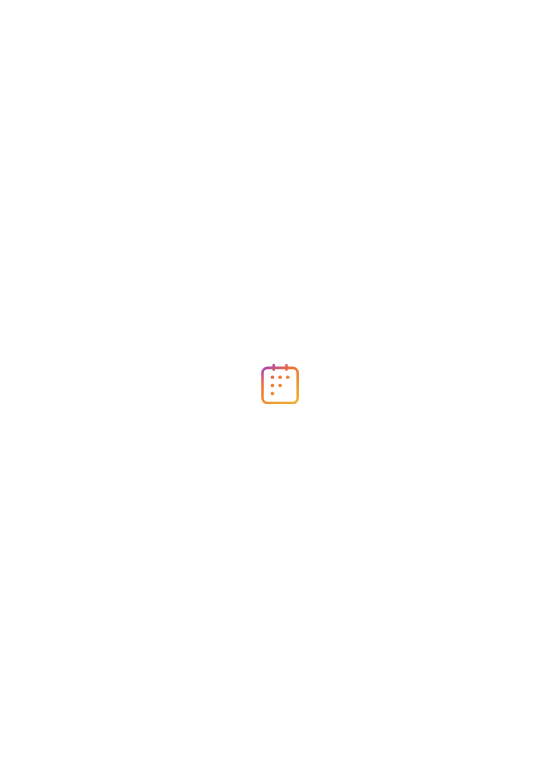 scroll, scrollTop: 0, scrollLeft: 0, axis: both 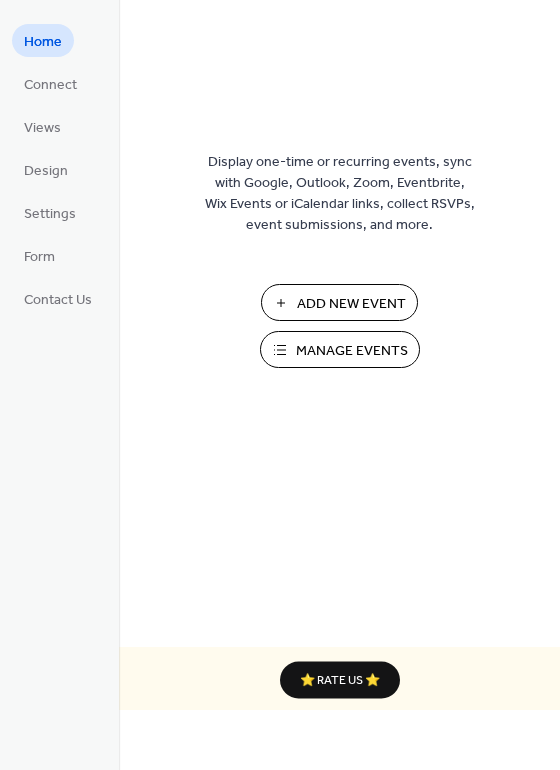 click on "Manage Events" at bounding box center [352, 351] 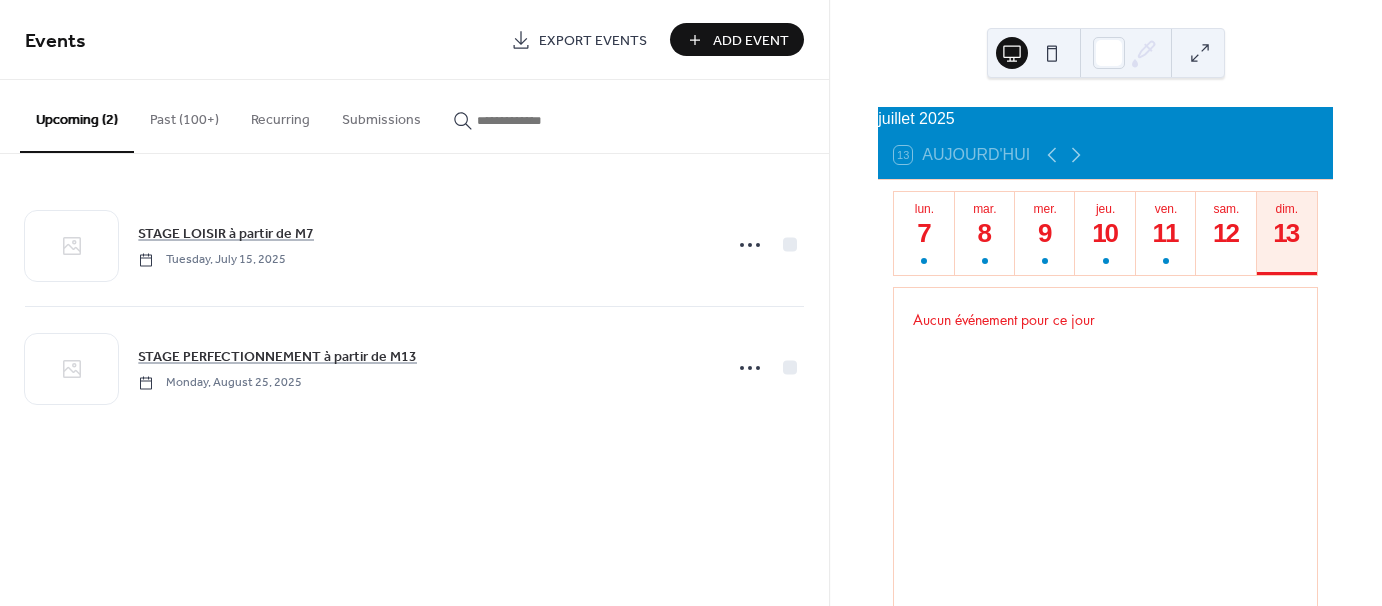 scroll, scrollTop: 0, scrollLeft: 0, axis: both 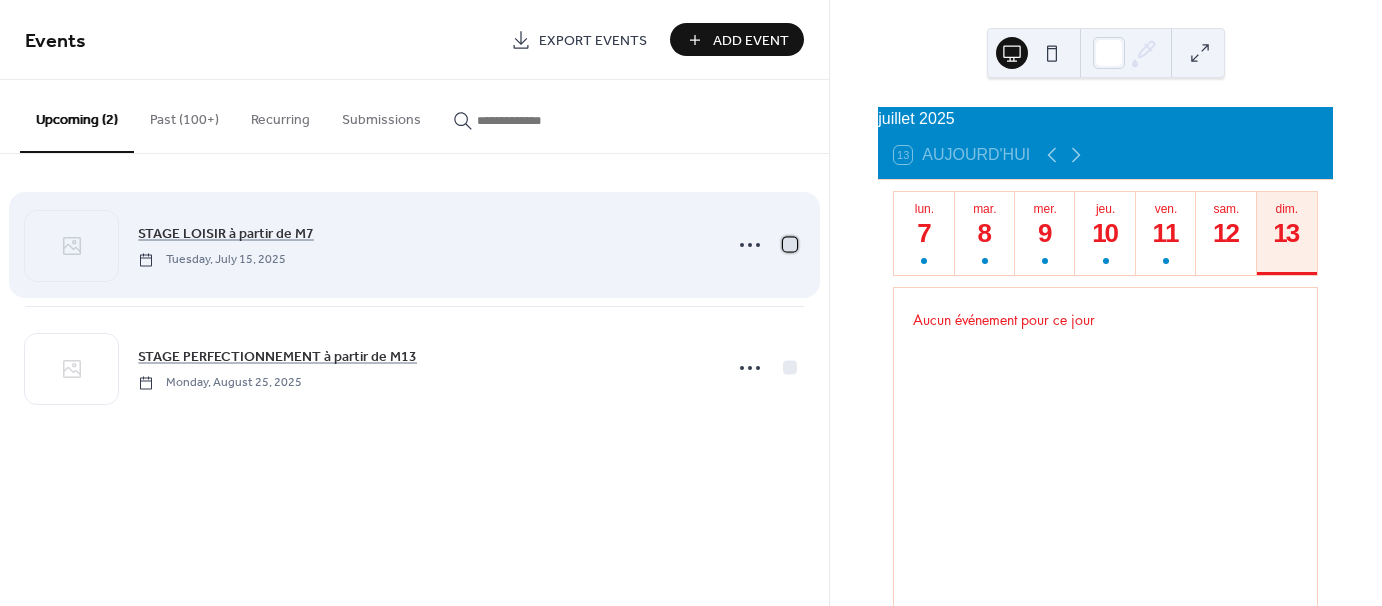 click at bounding box center [790, 244] 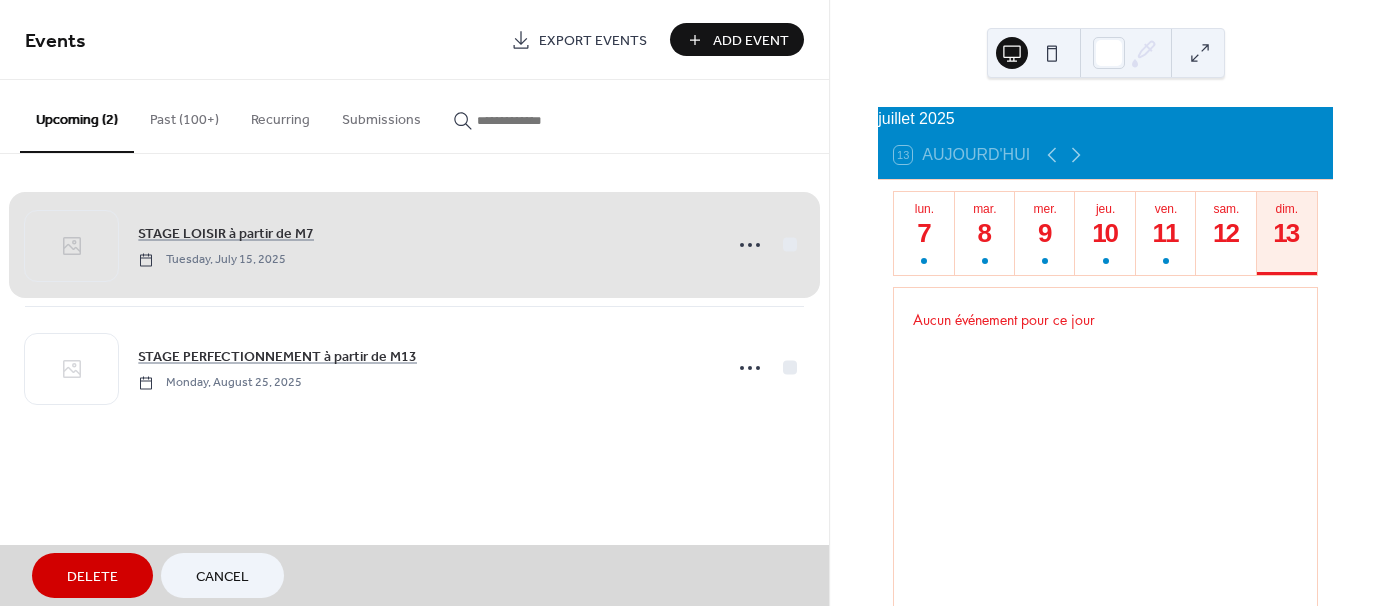 click on "Delete" at bounding box center (92, 577) 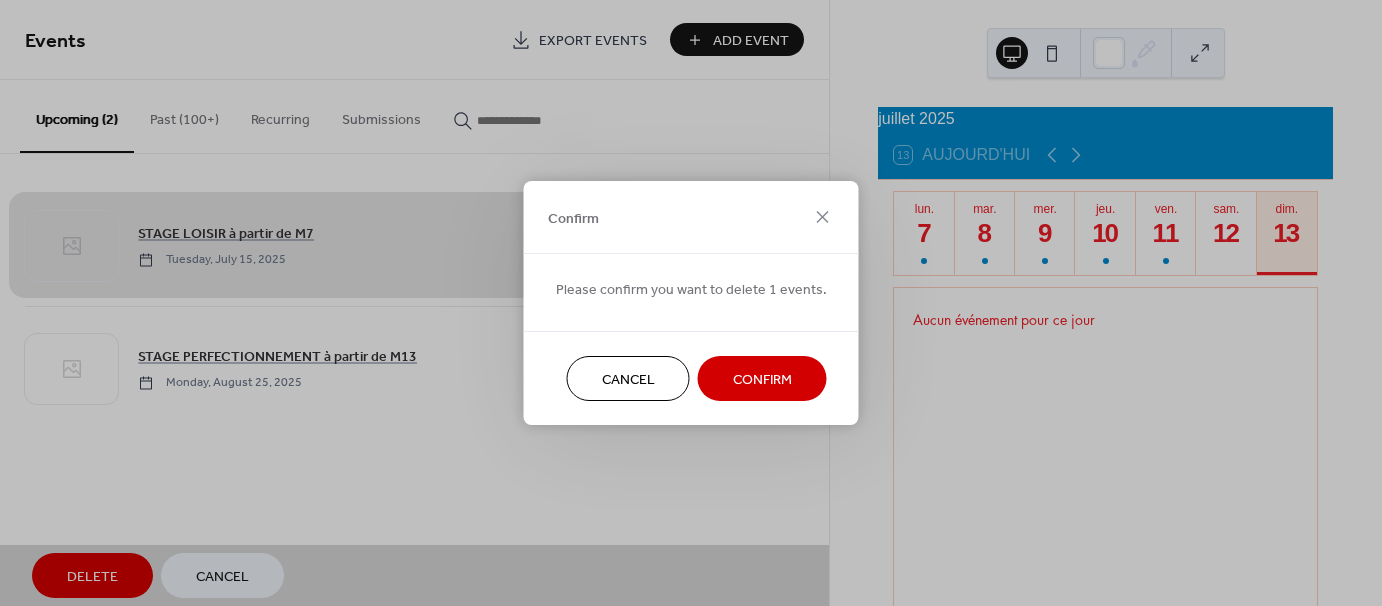 click on "Confirm" at bounding box center [762, 380] 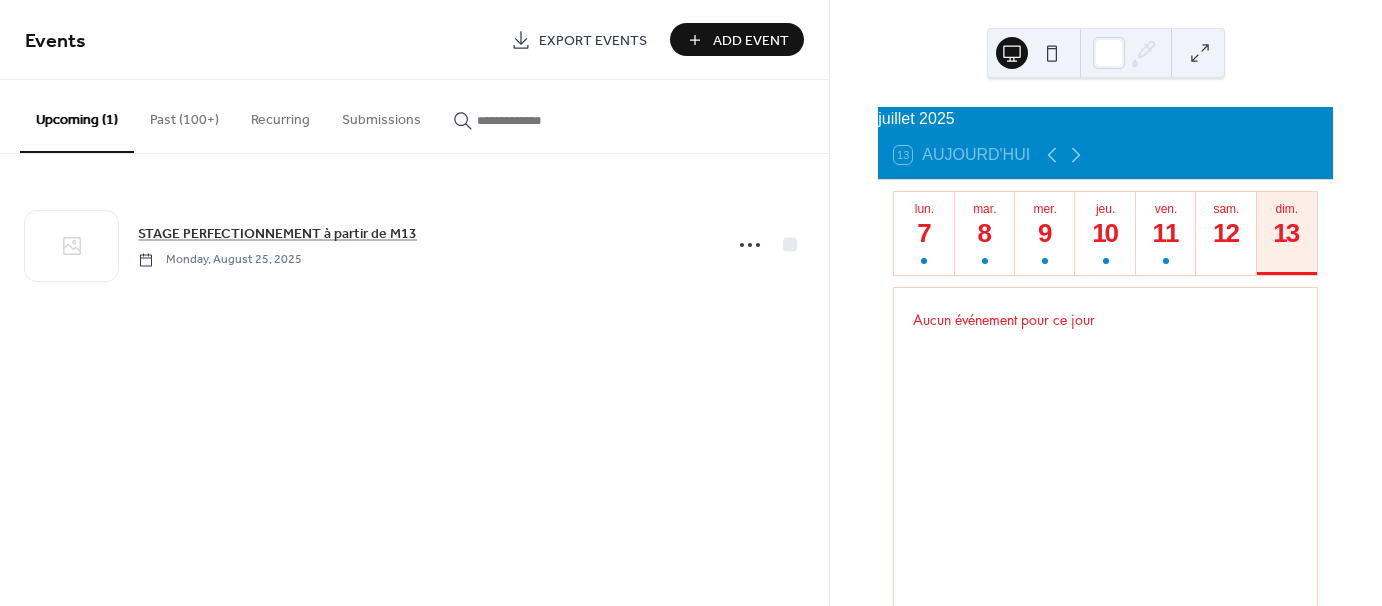 click on "Past  (100+)" at bounding box center (184, 115) 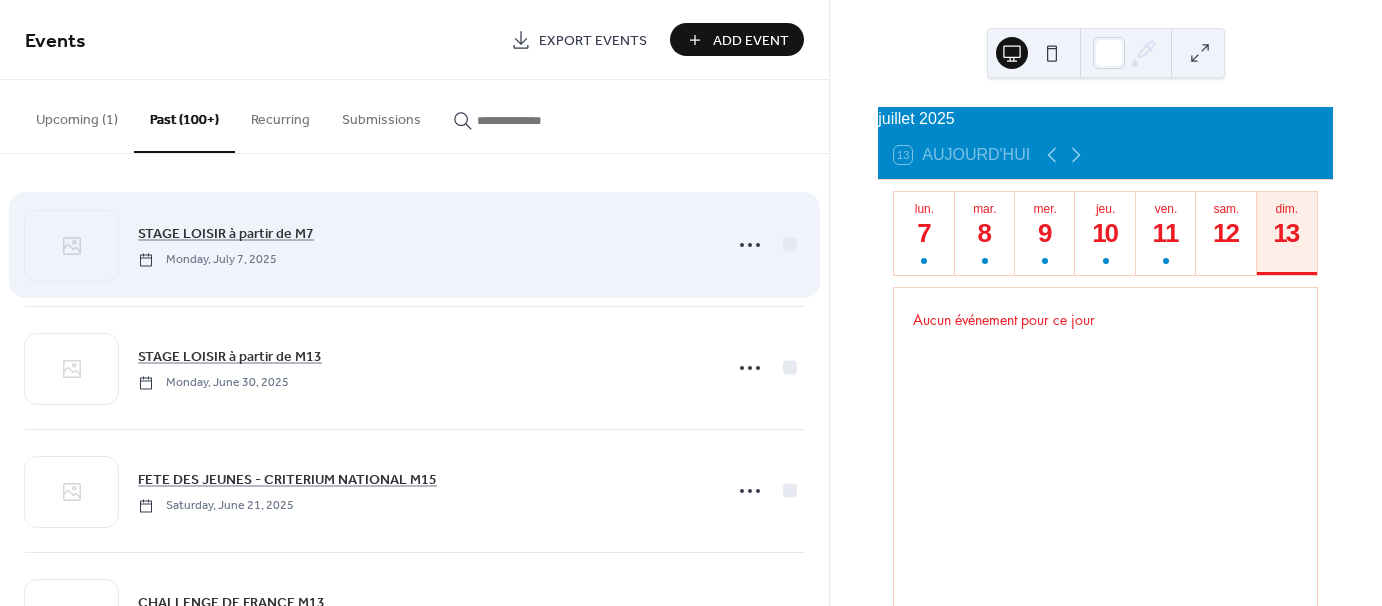 click on "STAGE LOISIR à partir de M7 [DAY_OF_WEEK], [MONTH] [DAY], [YEAR]" at bounding box center (424, 244) 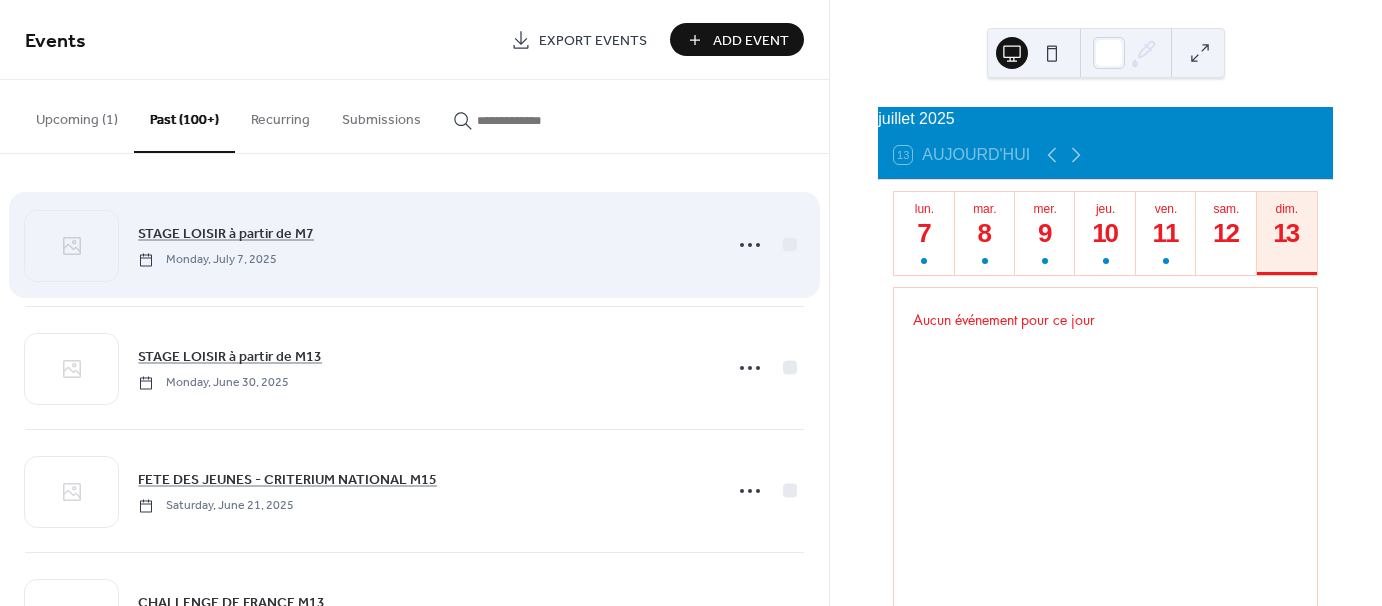 drag, startPoint x: 664, startPoint y: 243, endPoint x: 568, endPoint y: 254, distance: 96.62815 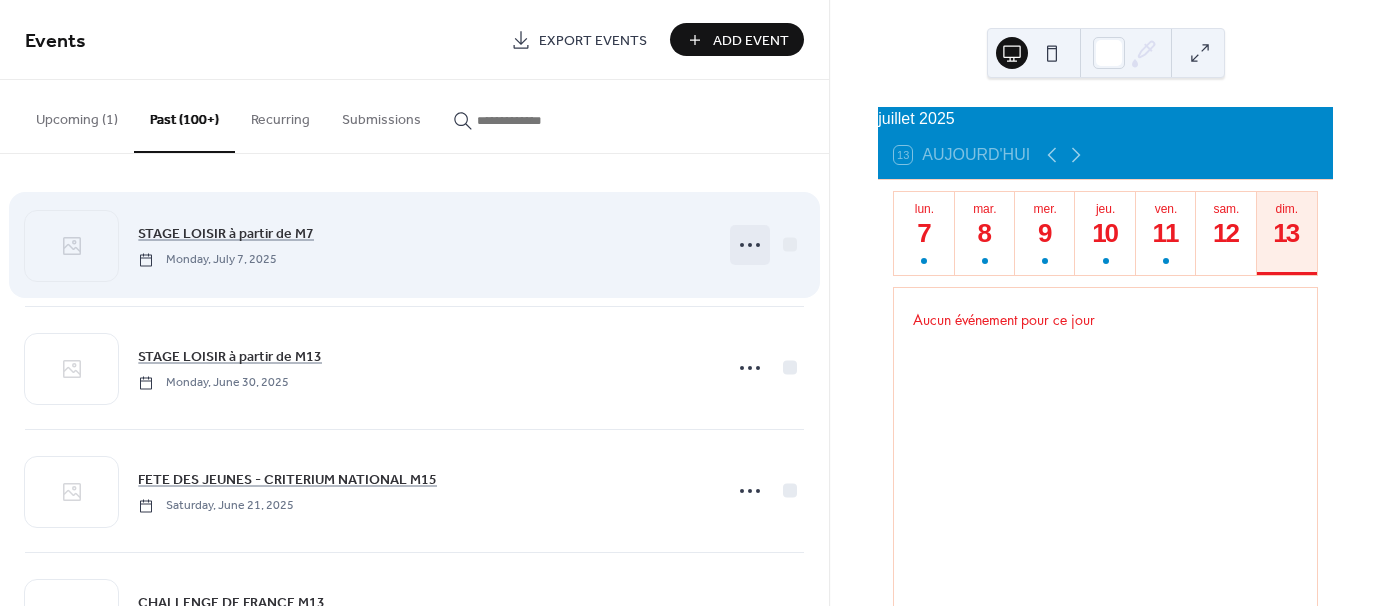 click 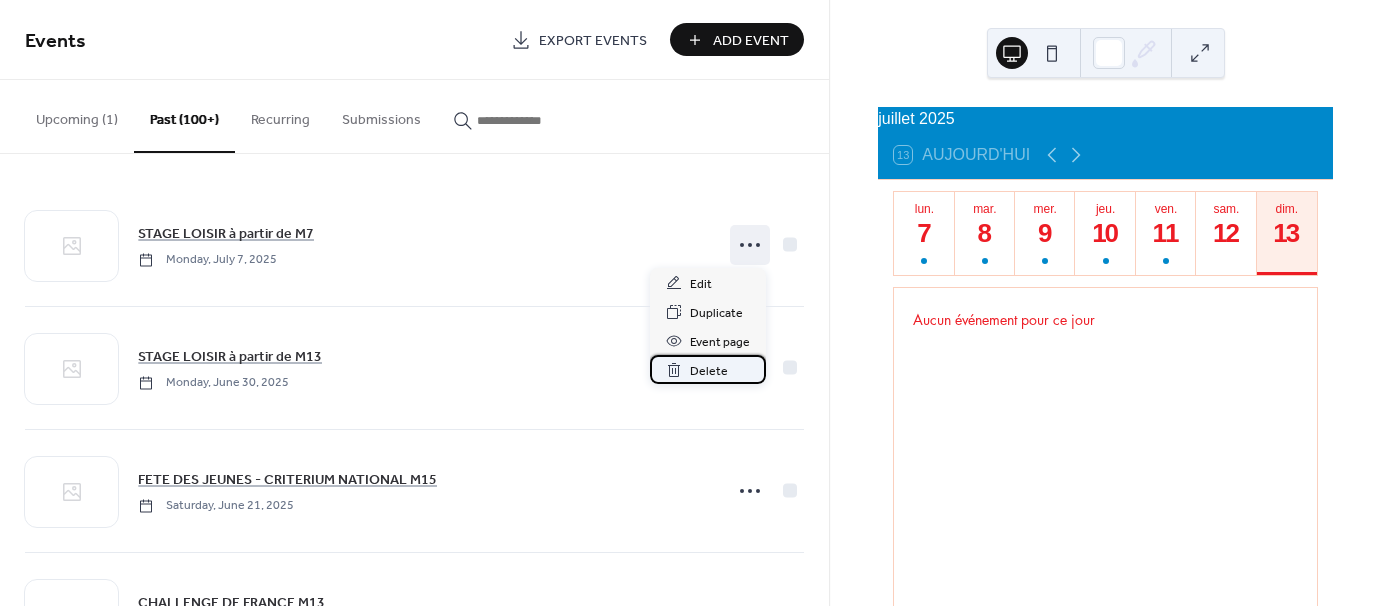 click on "Delete" at bounding box center [709, 371] 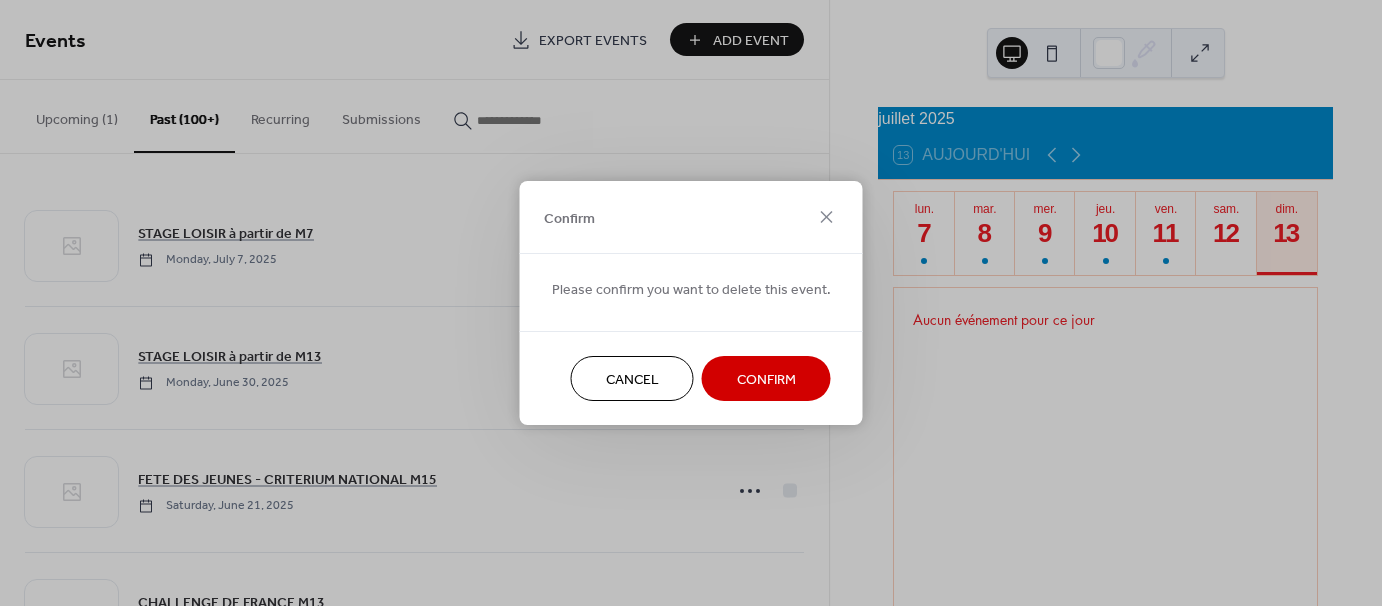 click on "Cancel" at bounding box center [632, 380] 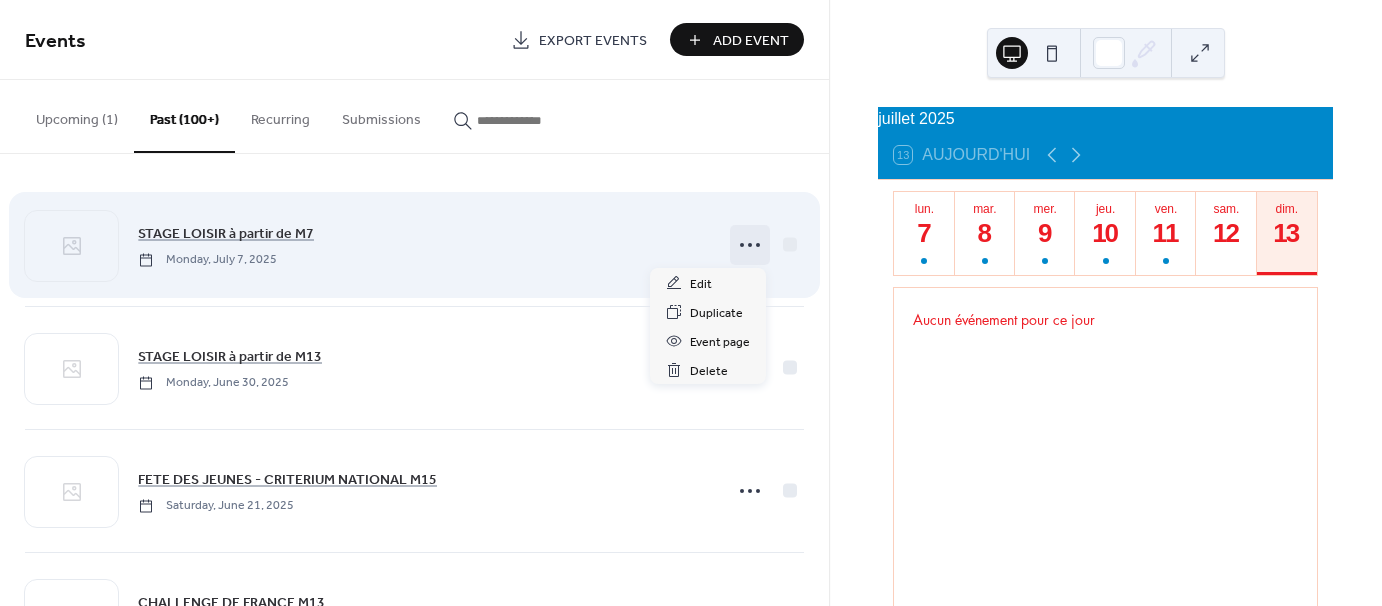 click 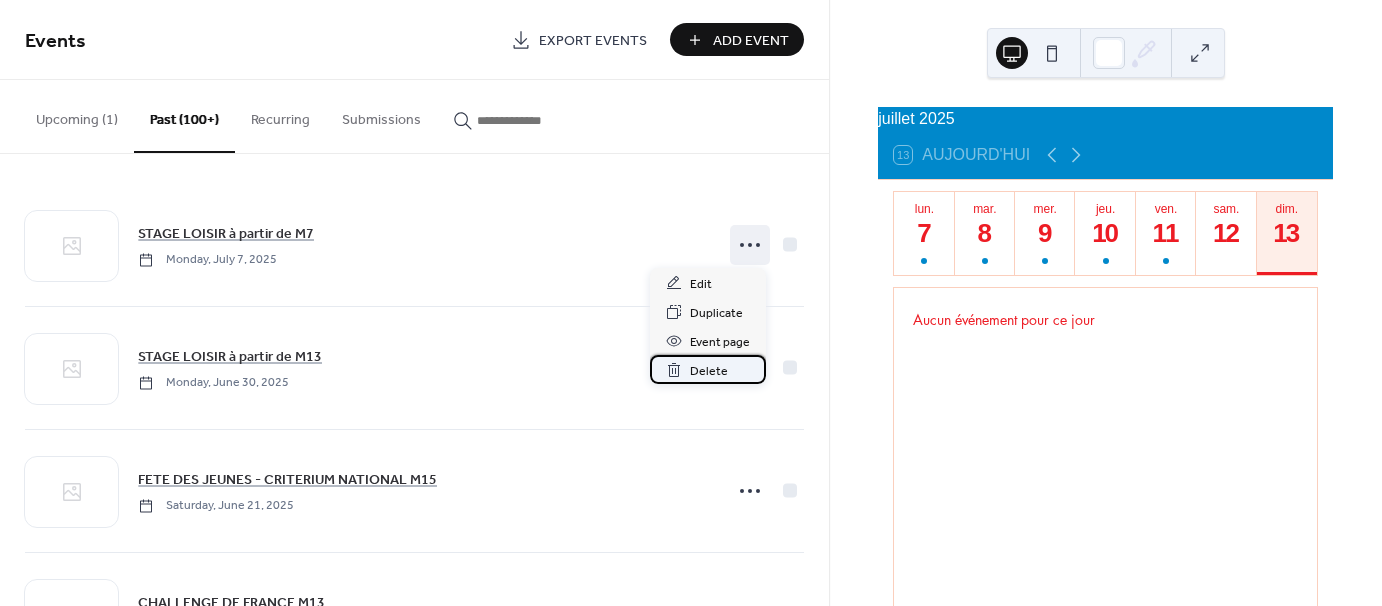 click on "Delete" at bounding box center (709, 371) 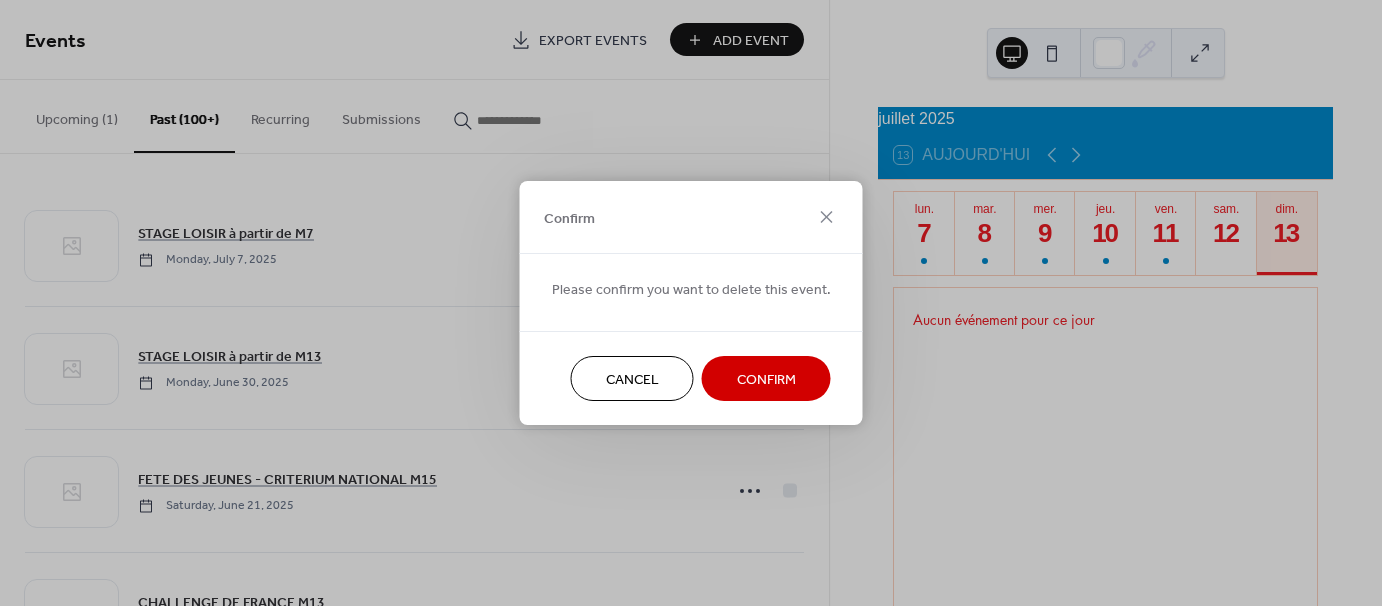 click on "Confirm" at bounding box center (766, 380) 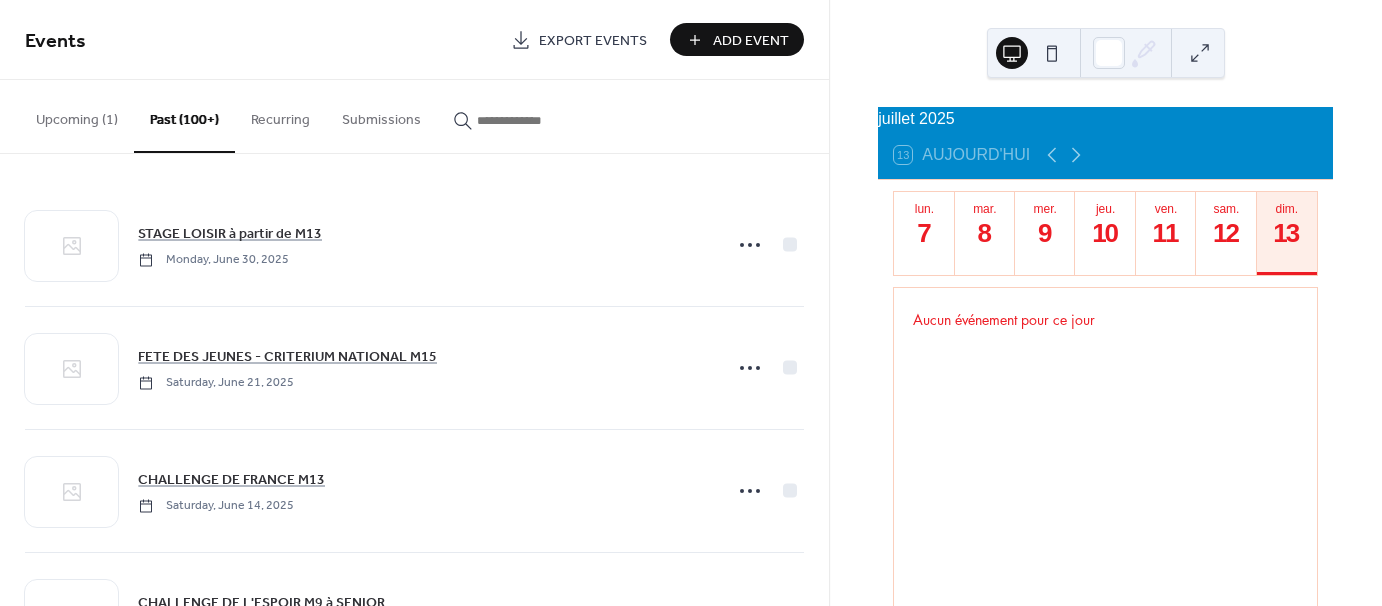 click on "Add Event" at bounding box center [751, 41] 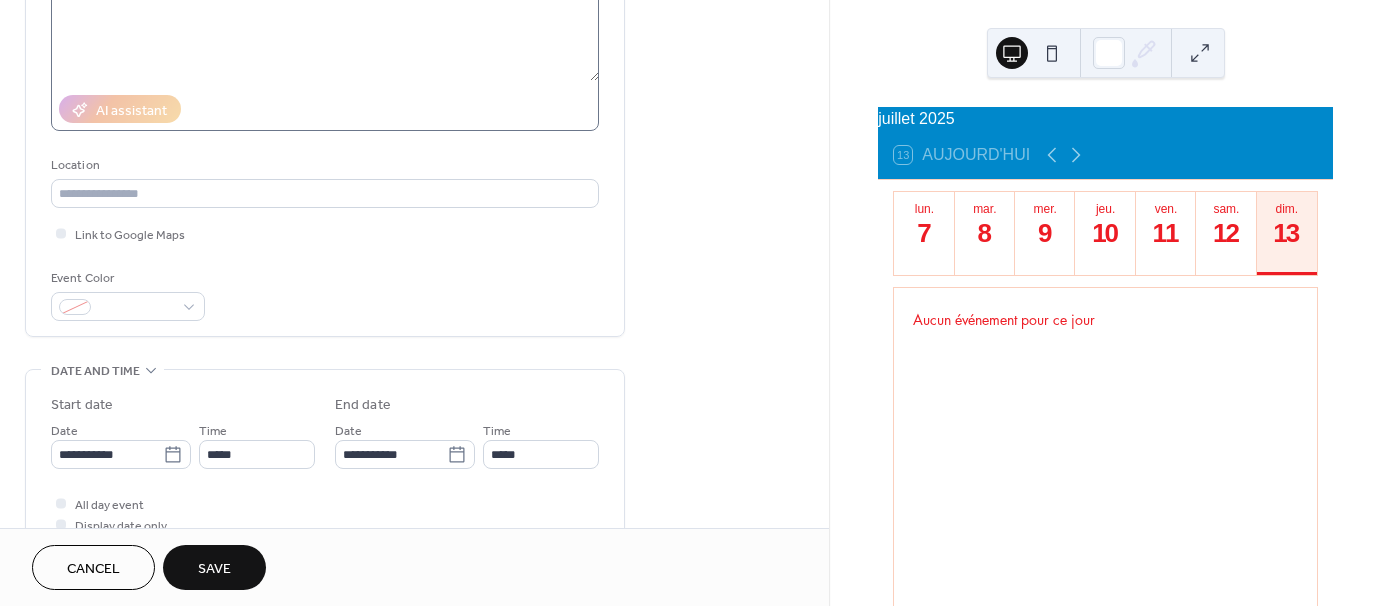 scroll, scrollTop: 400, scrollLeft: 0, axis: vertical 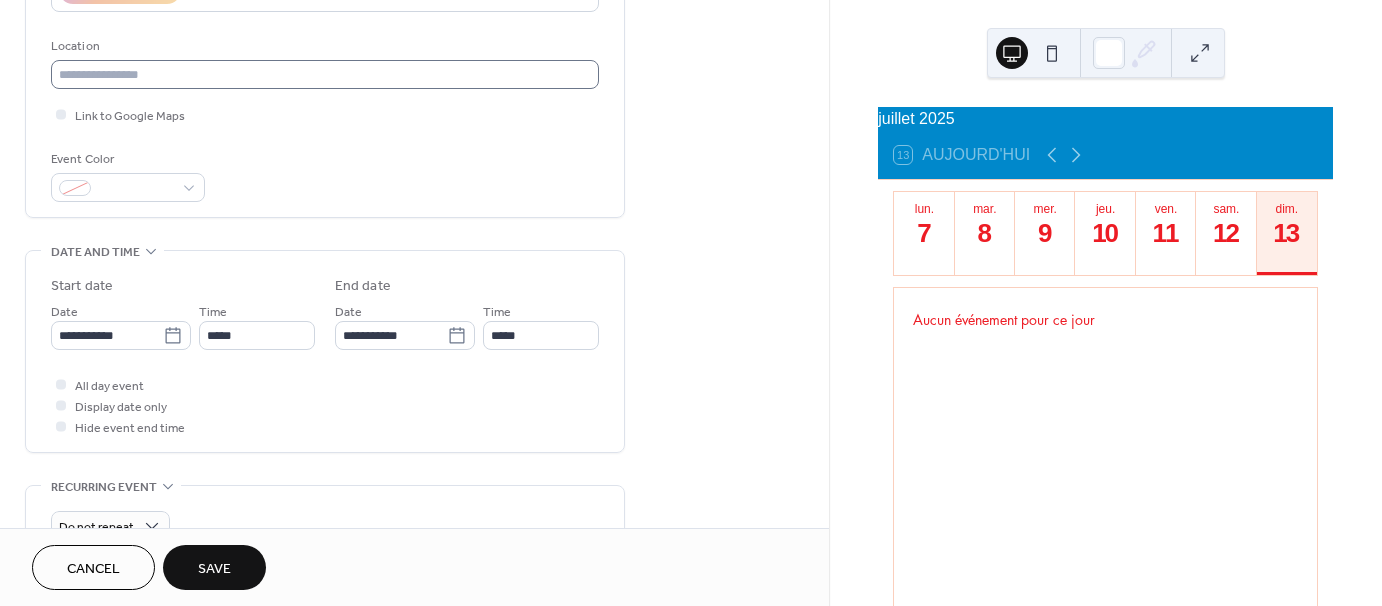 type on "**********" 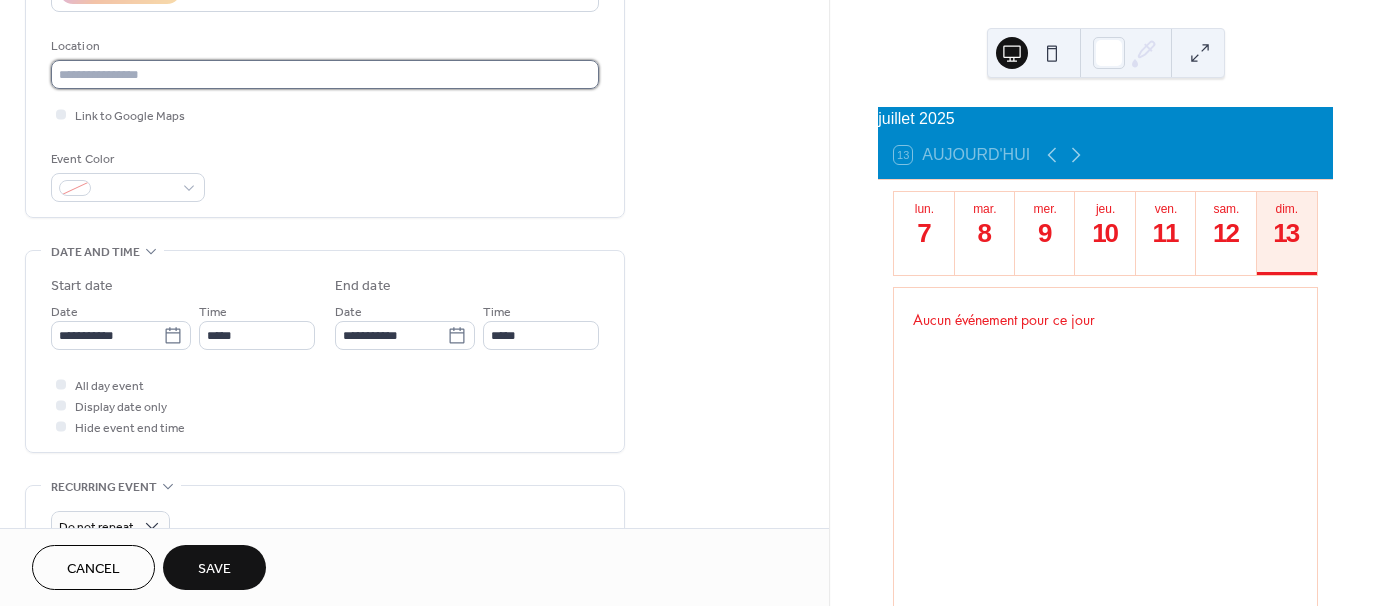 click at bounding box center [325, 74] 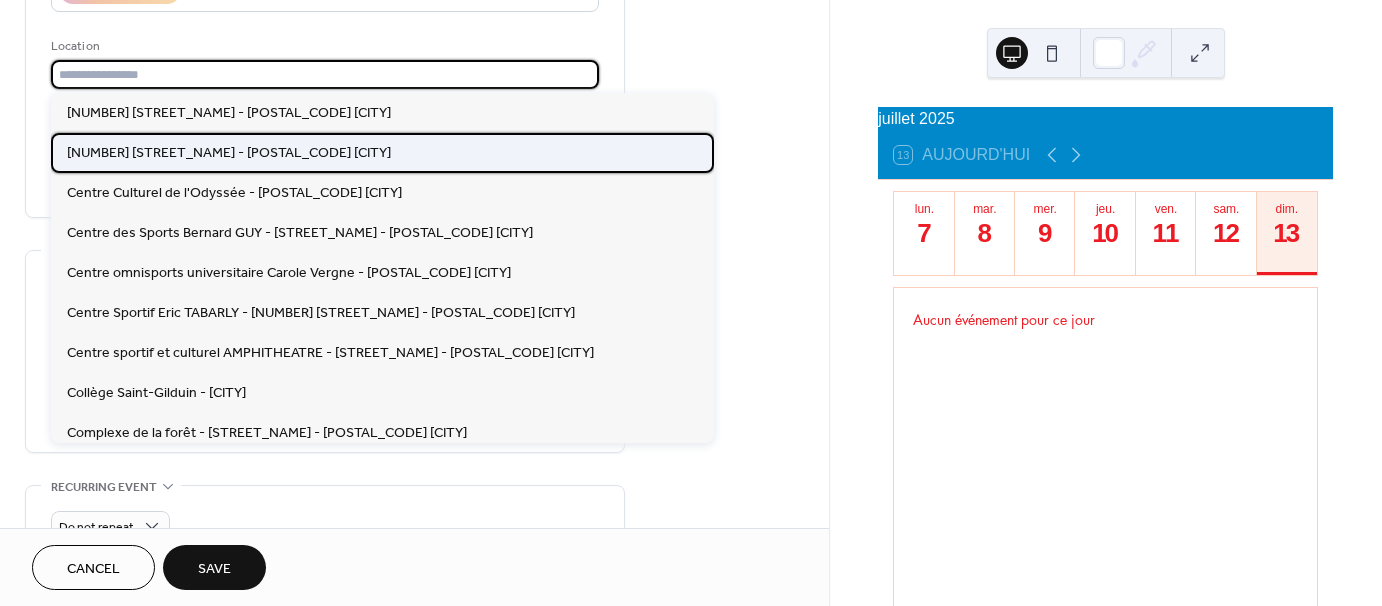 click on "[NUMBER] [STREET_NAME] - [POSTAL_CODE] [CITY]" at bounding box center [229, 152] 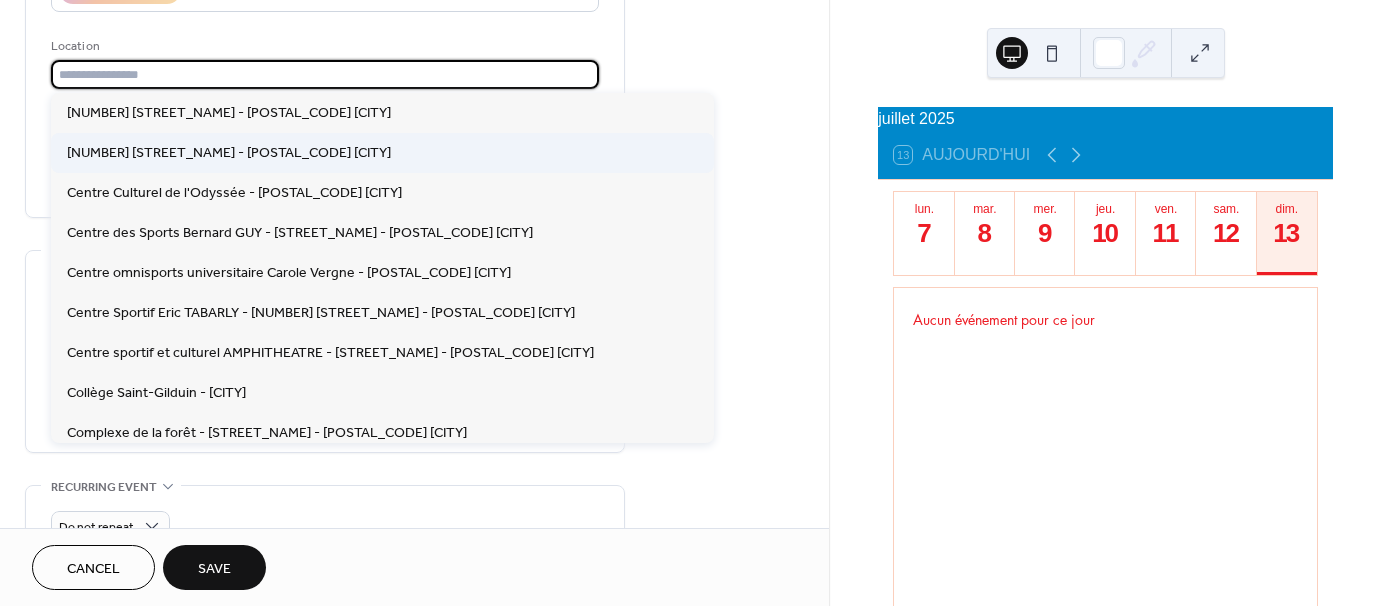 type on "**********" 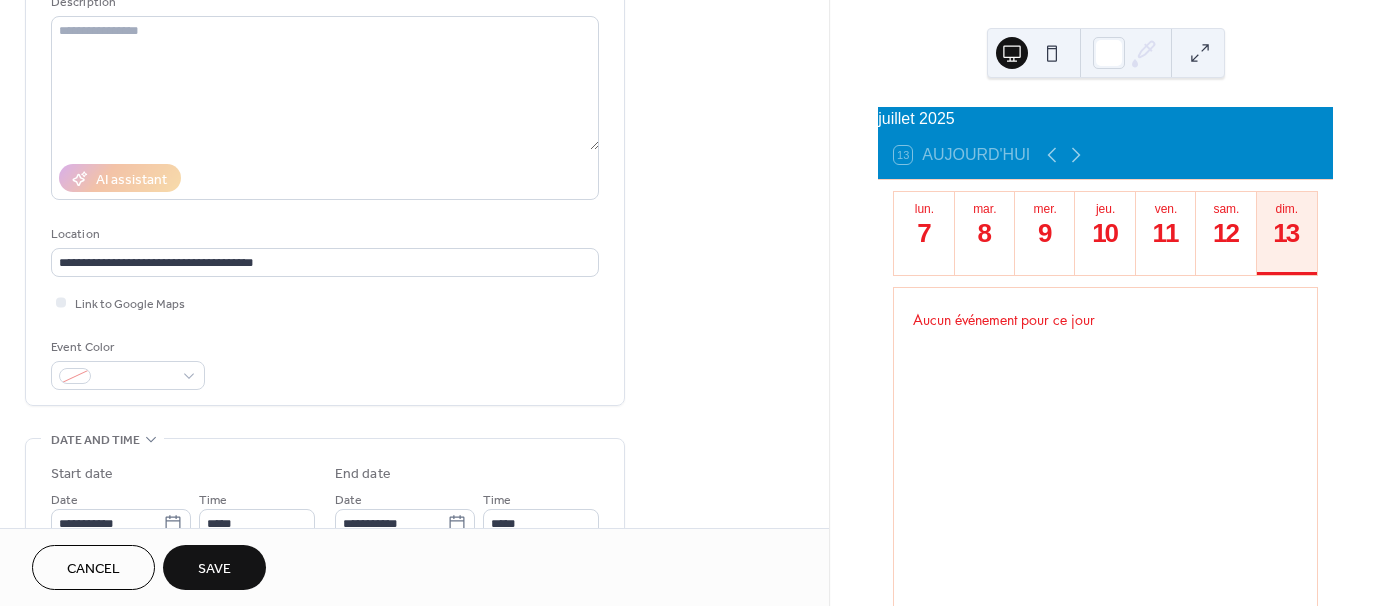 scroll, scrollTop: 197, scrollLeft: 0, axis: vertical 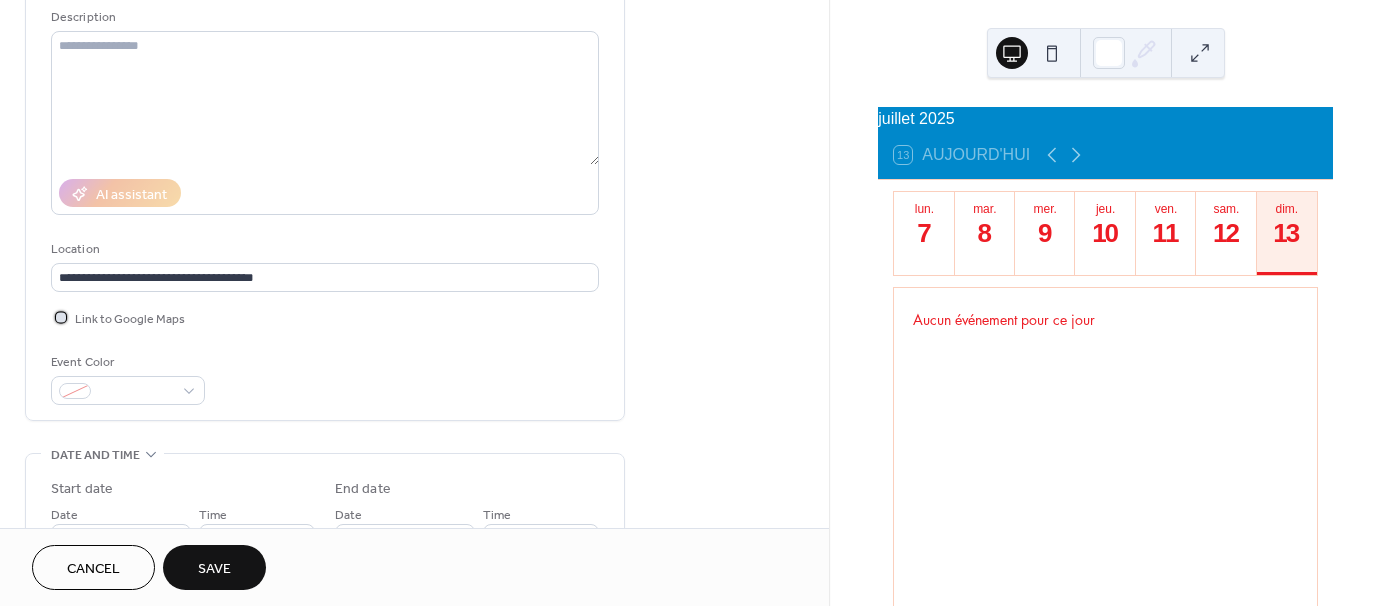 click at bounding box center (61, 317) 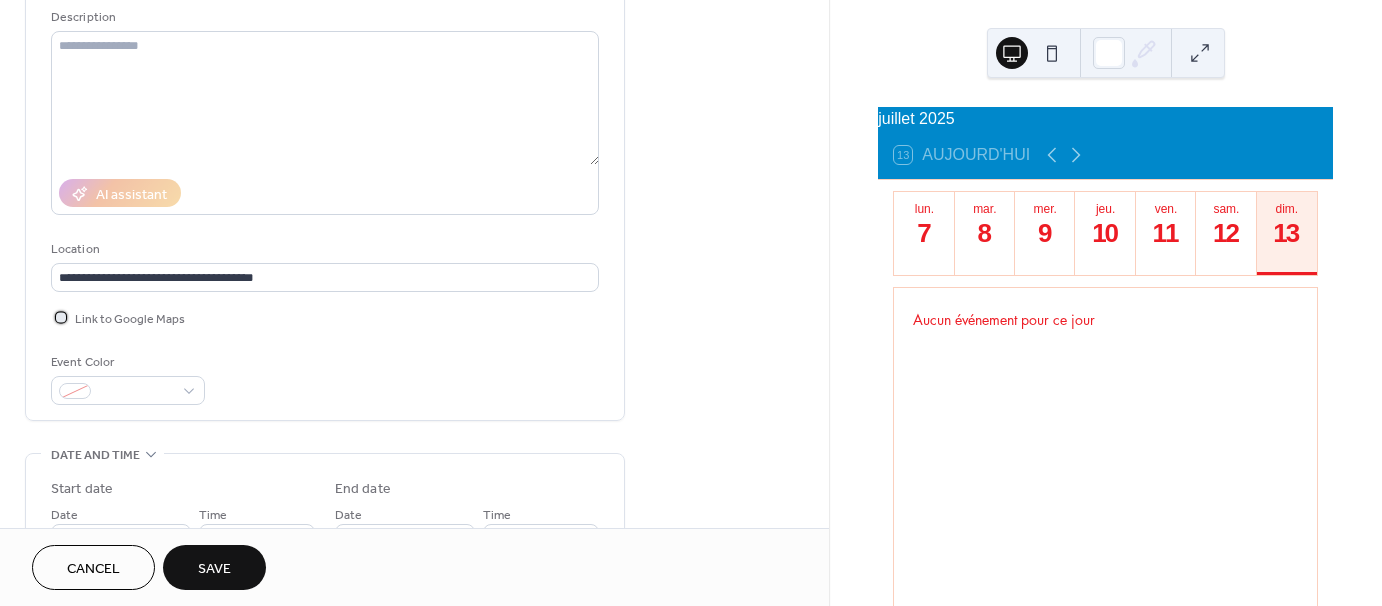 scroll, scrollTop: 397, scrollLeft: 0, axis: vertical 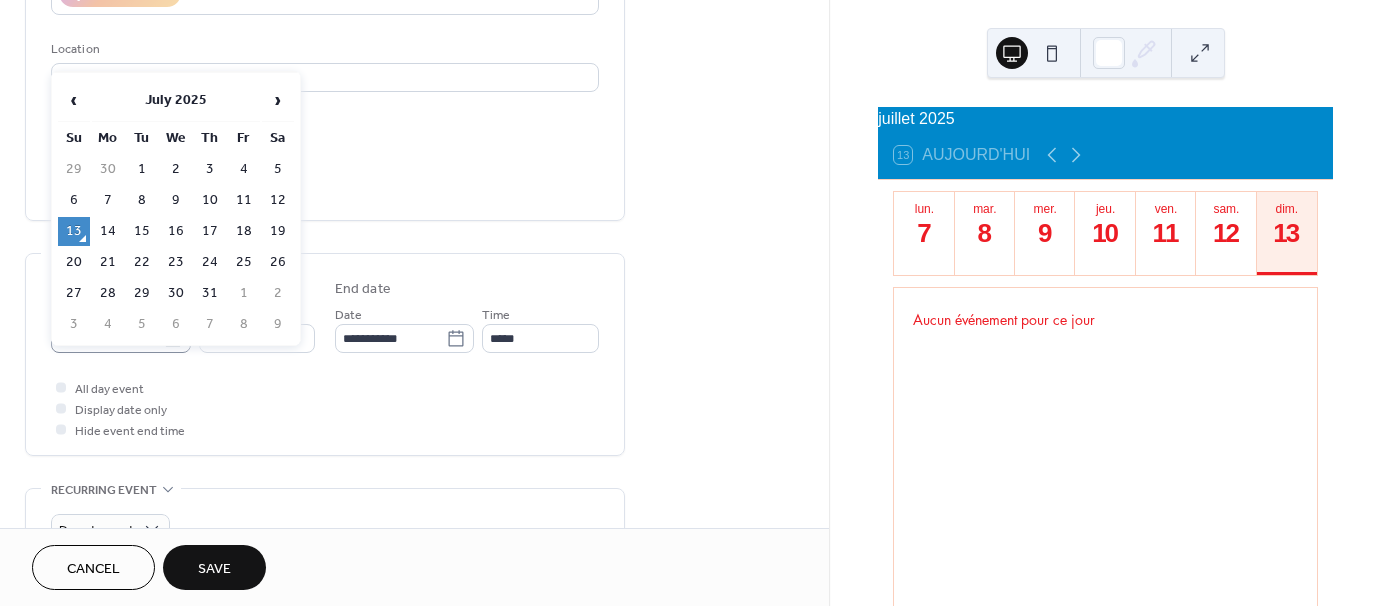 click 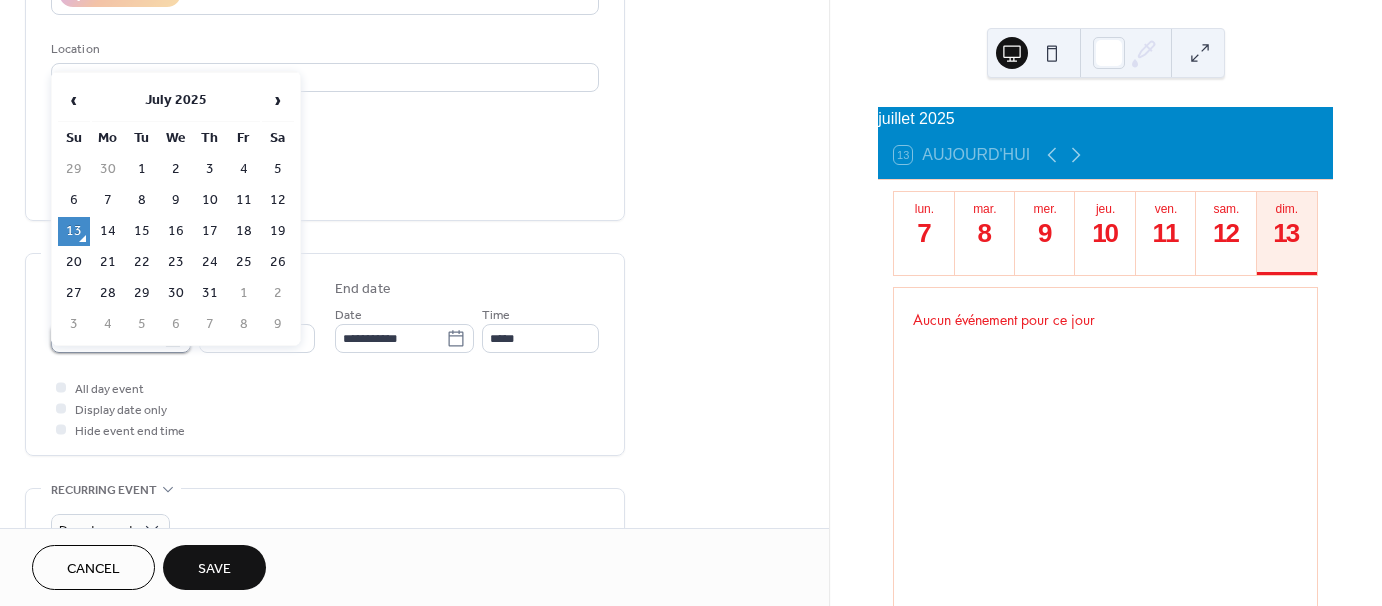 click on "**********" at bounding box center [107, 338] 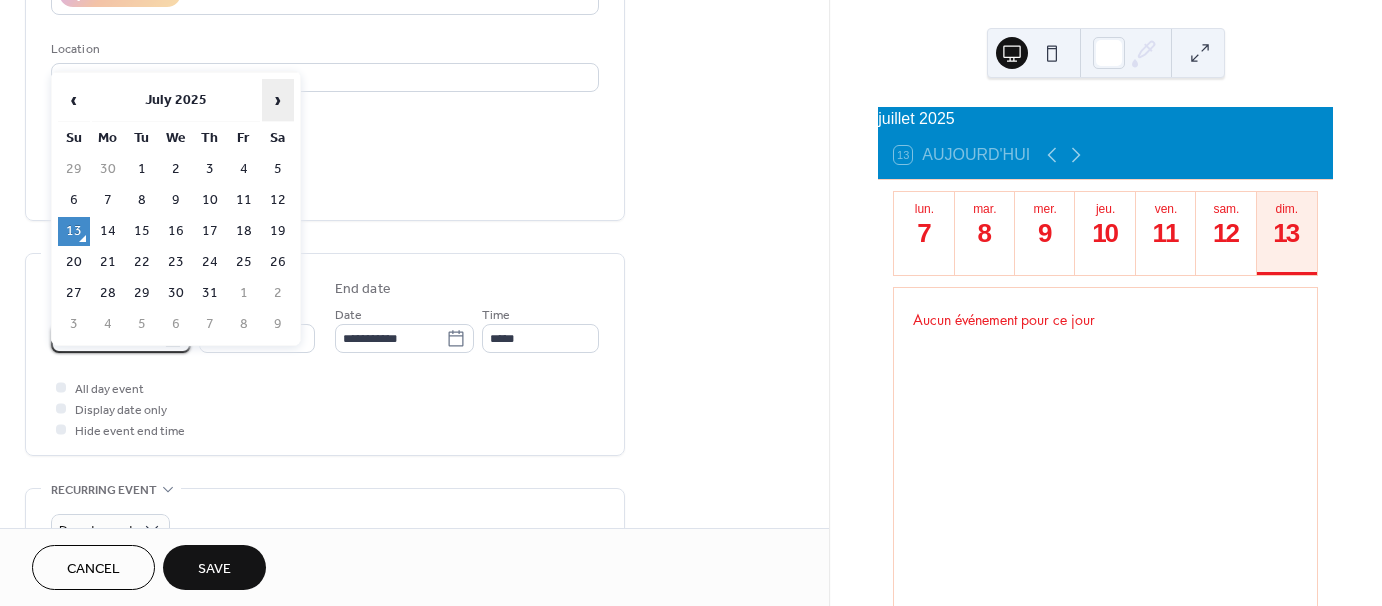 click on "›" at bounding box center (278, 100) 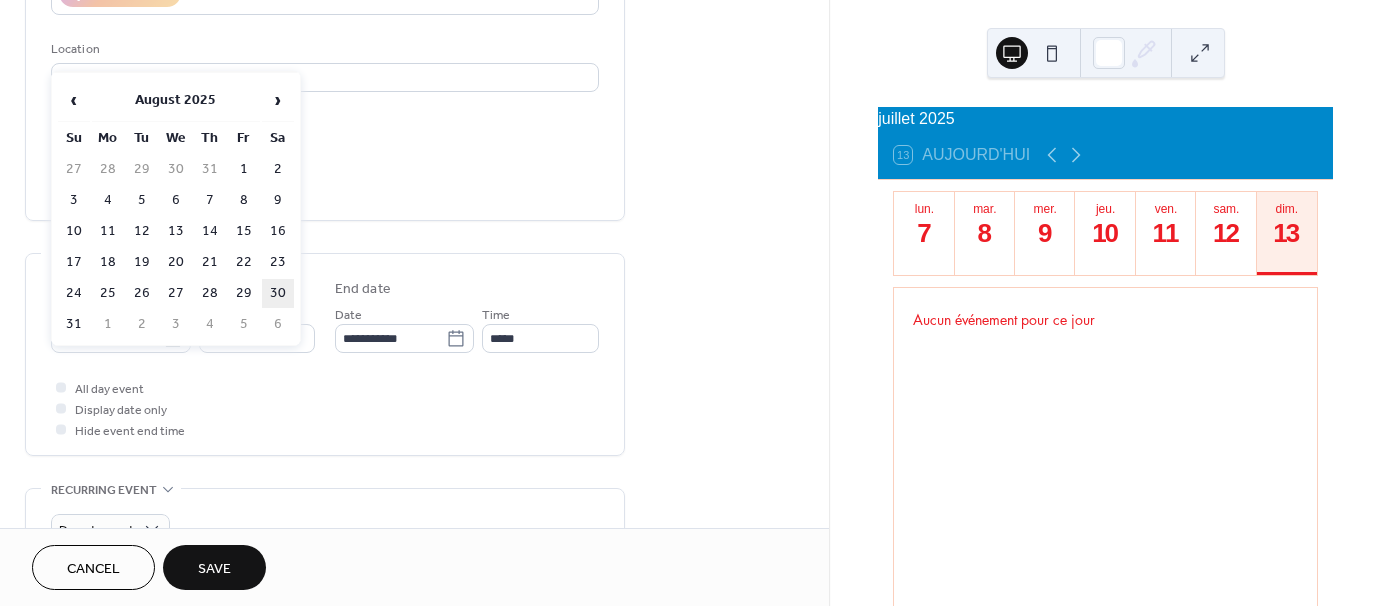 click on "30" at bounding box center (278, 293) 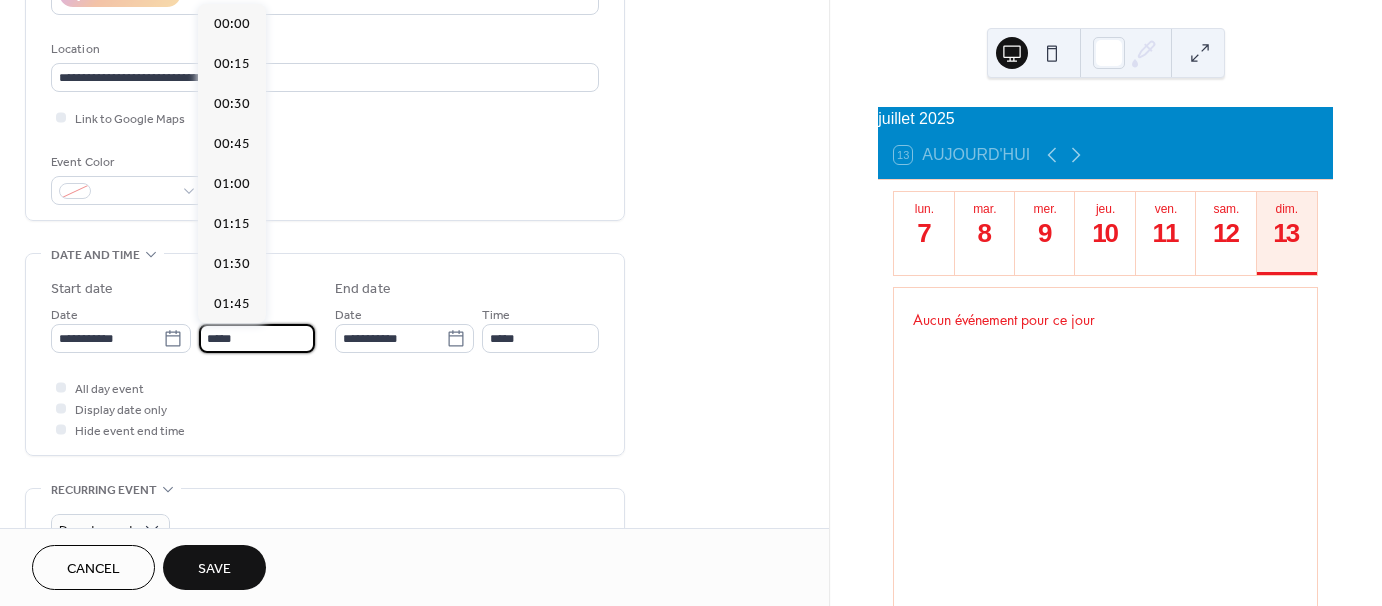 click on "*****" at bounding box center [257, 338] 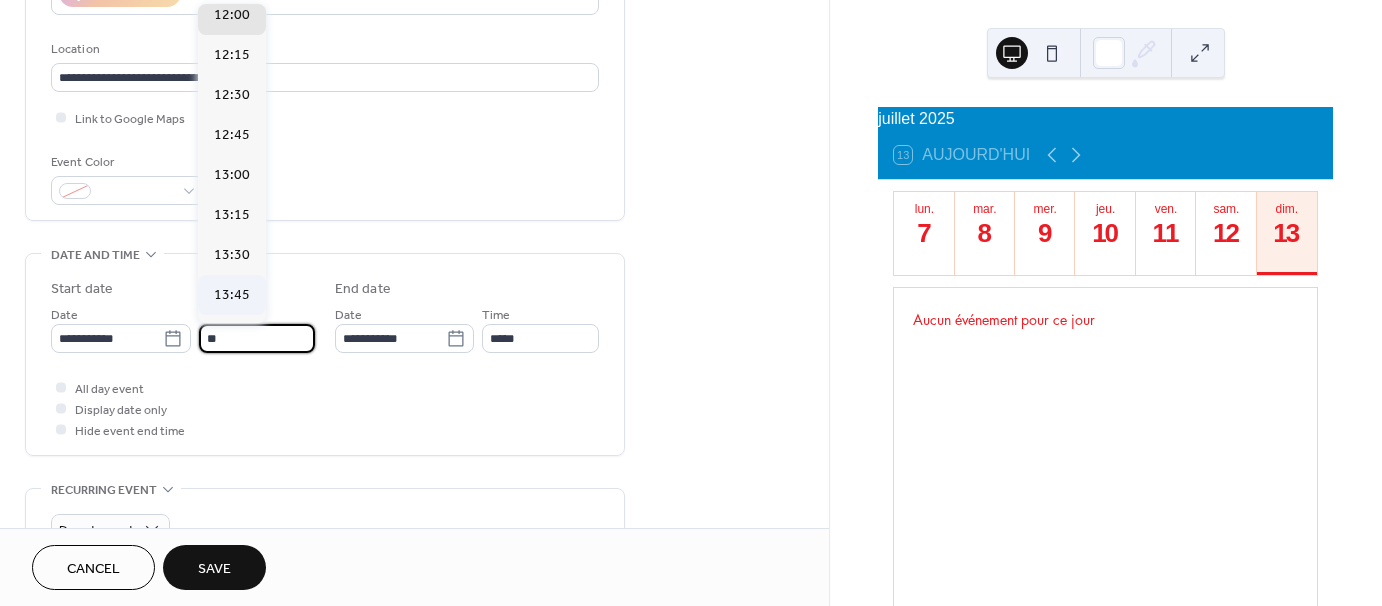 type on "*" 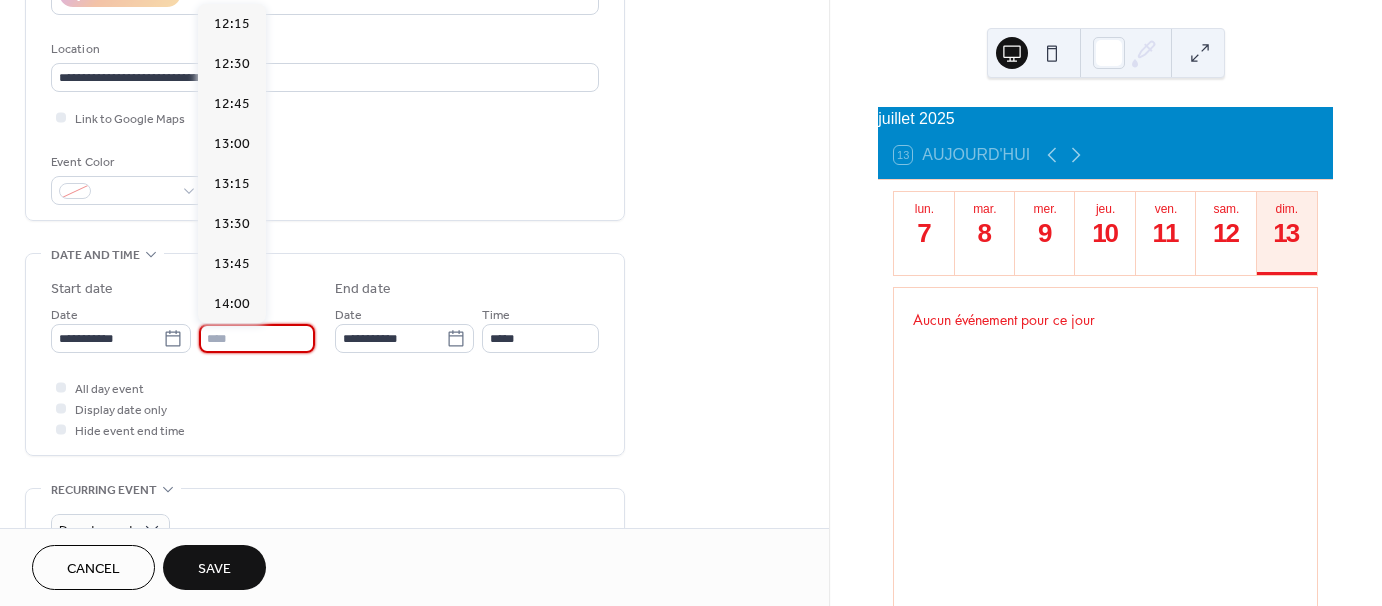scroll, scrollTop: 1560, scrollLeft: 0, axis: vertical 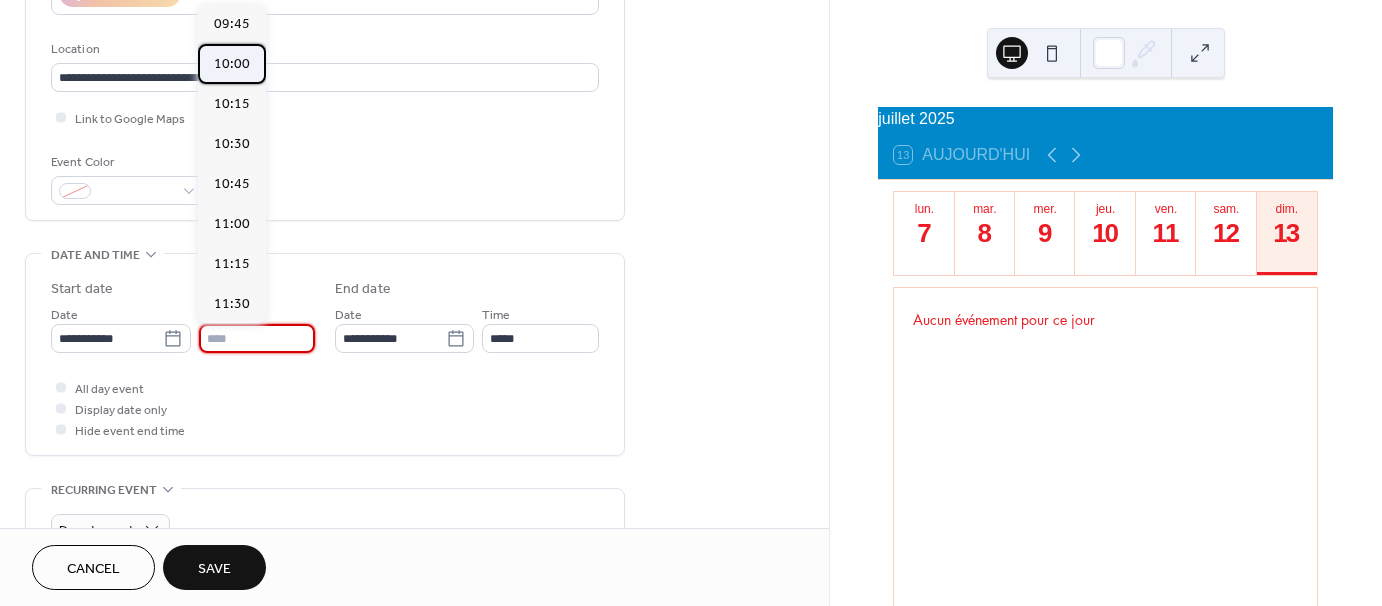click on "10:00" at bounding box center [232, 64] 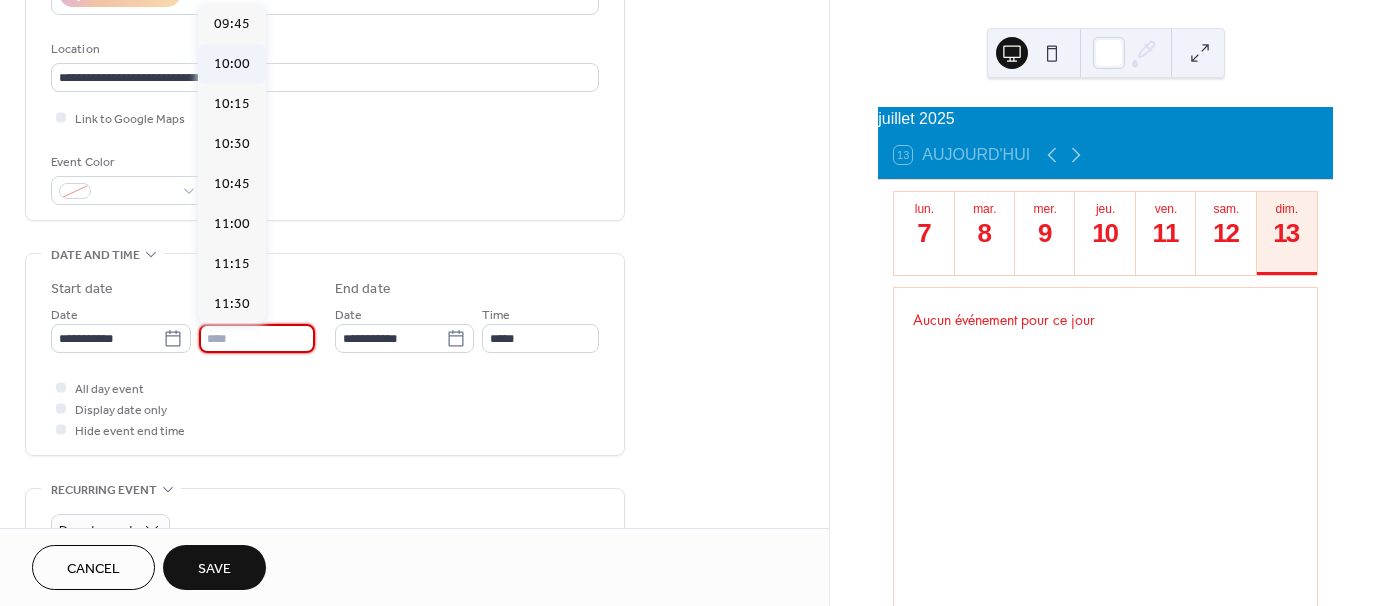 type on "*****" 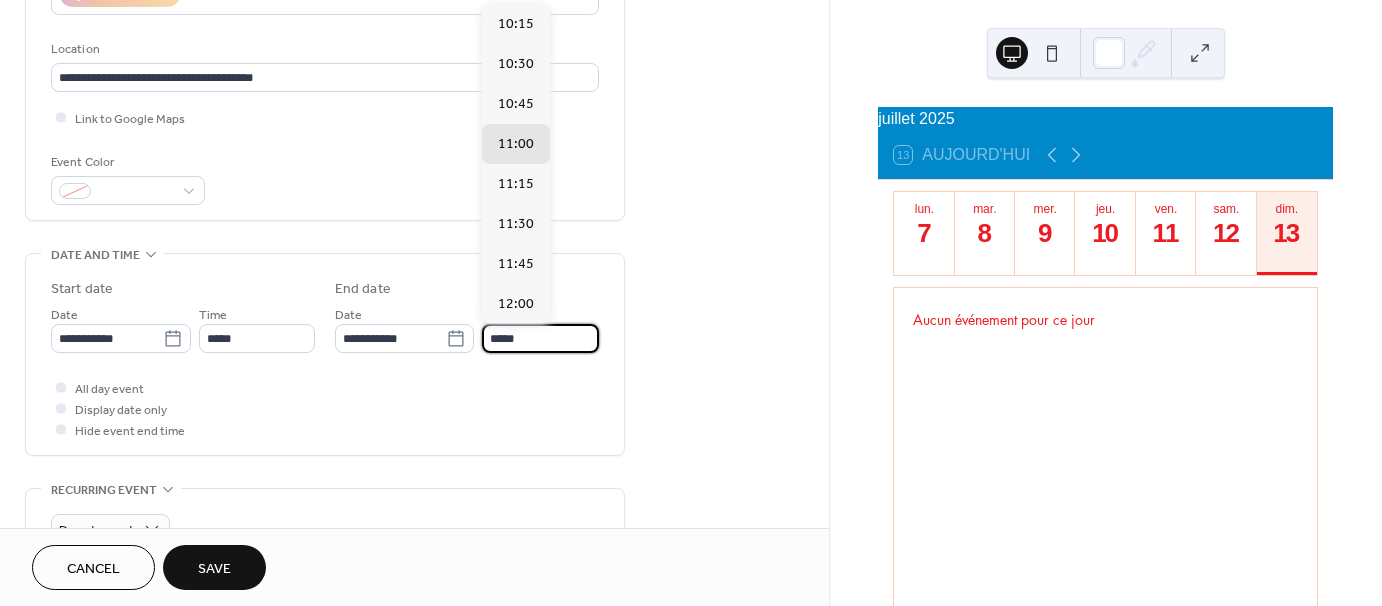 click on "*****" at bounding box center (540, 338) 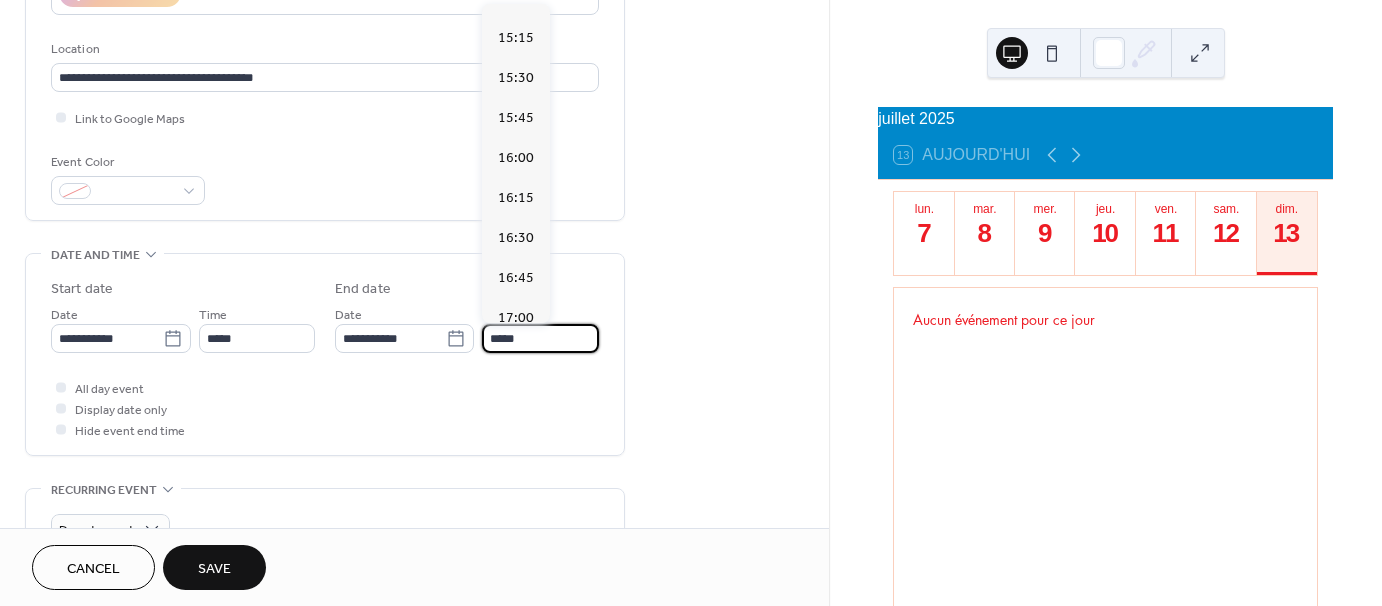 scroll, scrollTop: 800, scrollLeft: 0, axis: vertical 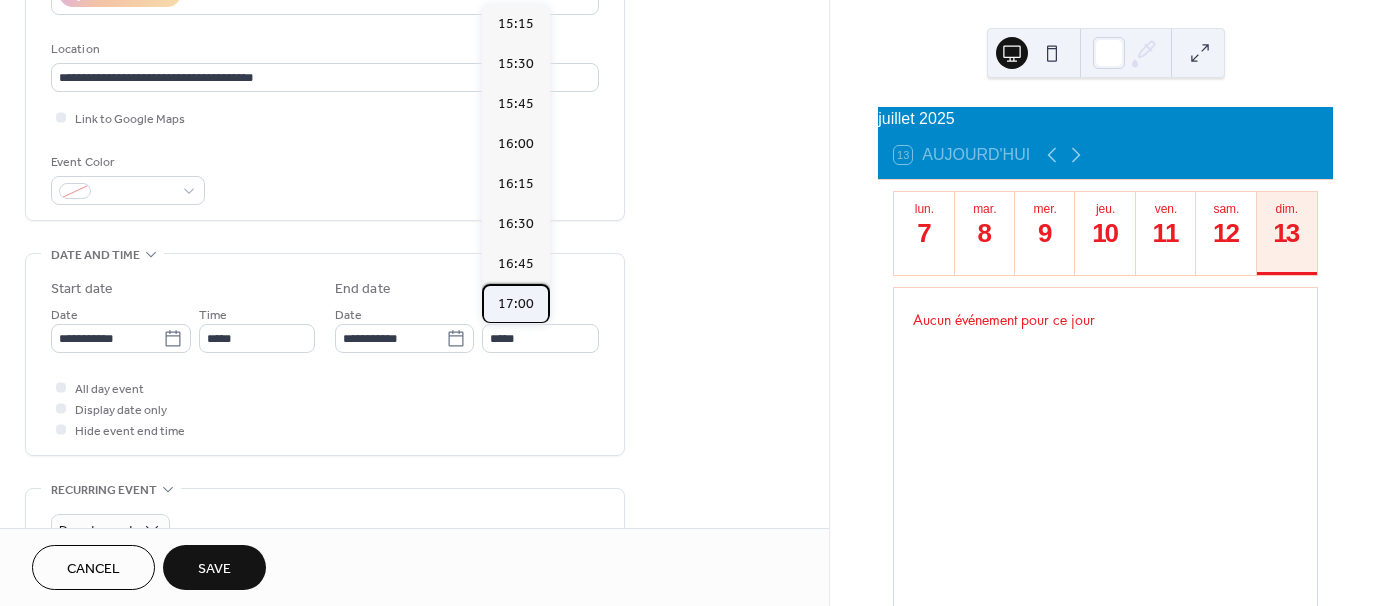 click on "17:00" at bounding box center [516, 304] 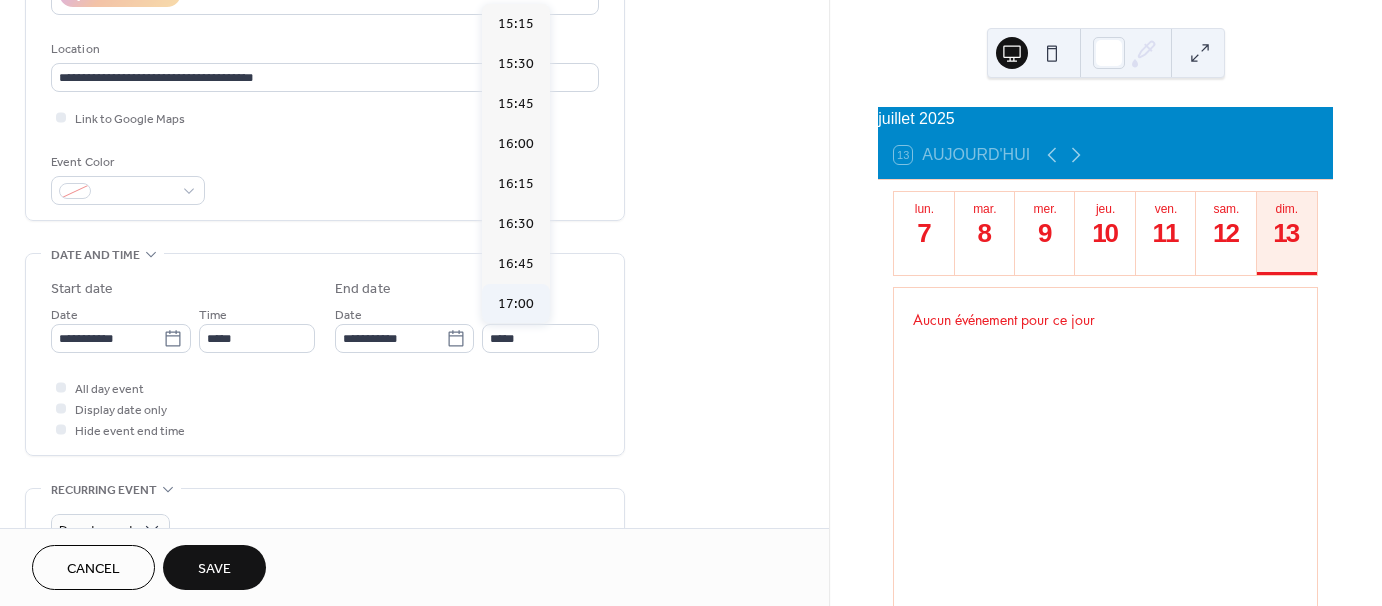 type on "*****" 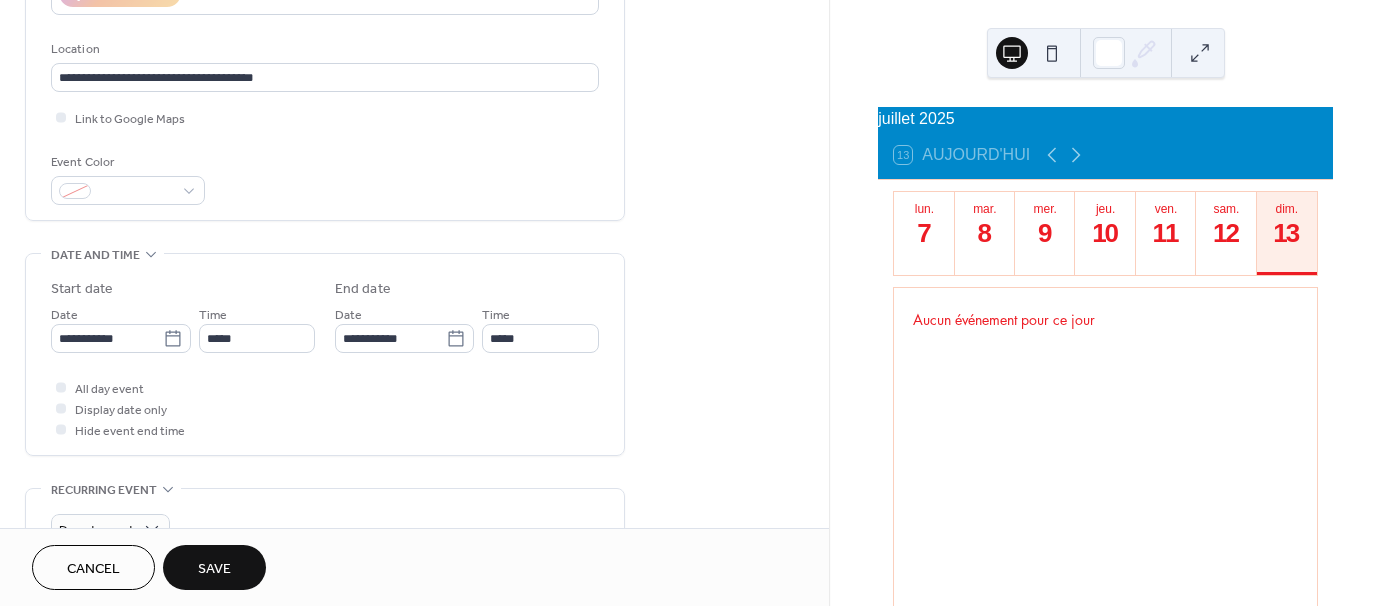 scroll, scrollTop: 597, scrollLeft: 0, axis: vertical 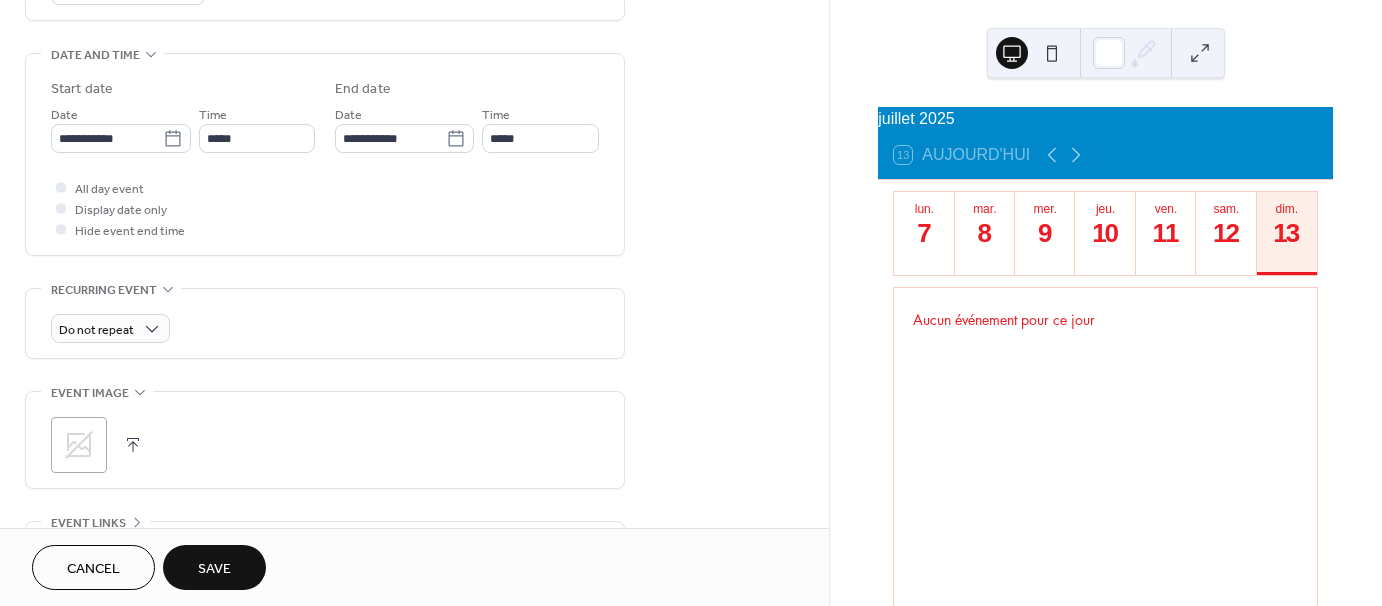 click on "Save" at bounding box center (214, 569) 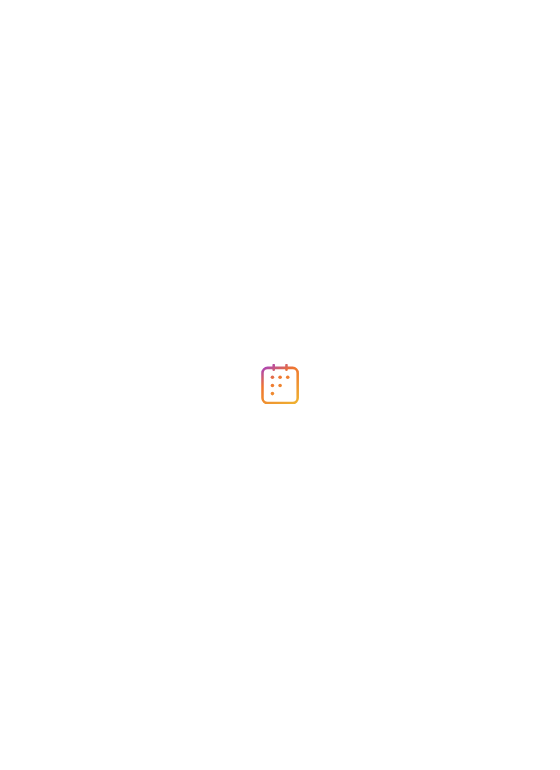 scroll, scrollTop: 0, scrollLeft: 0, axis: both 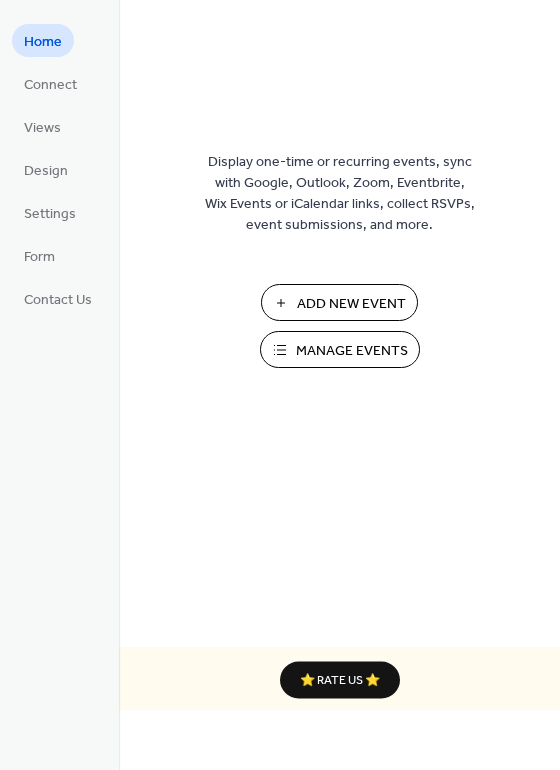 click on "Add New Event" at bounding box center [351, 304] 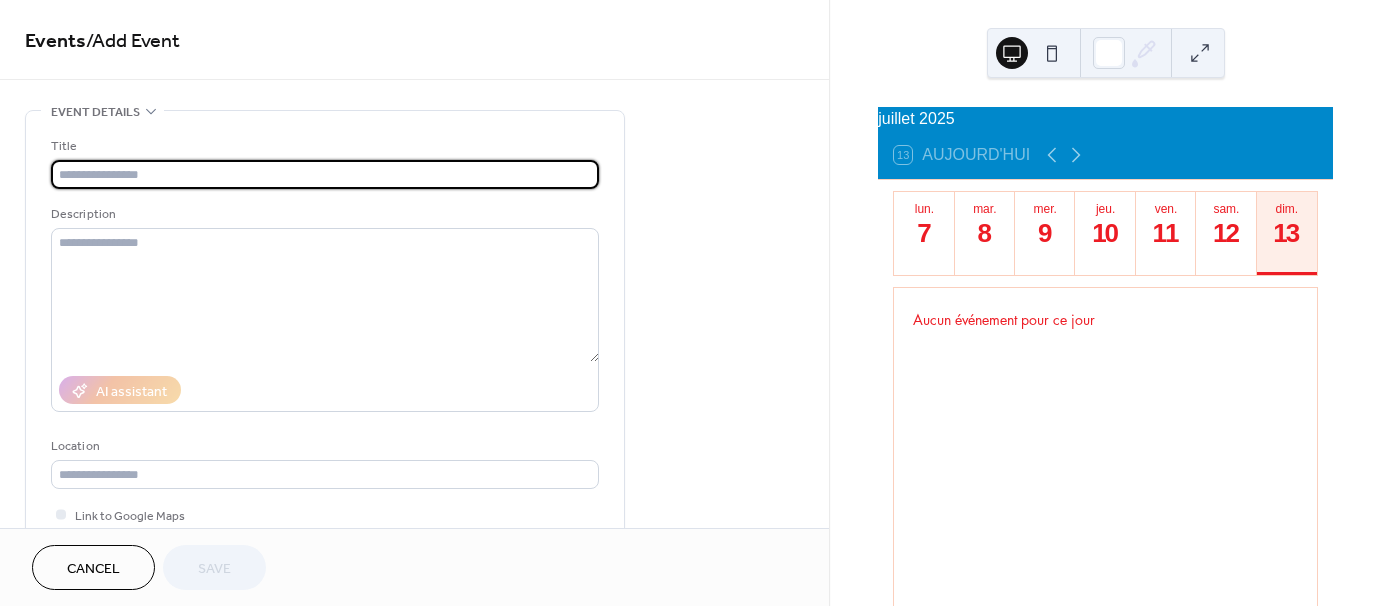 scroll, scrollTop: 0, scrollLeft: 0, axis: both 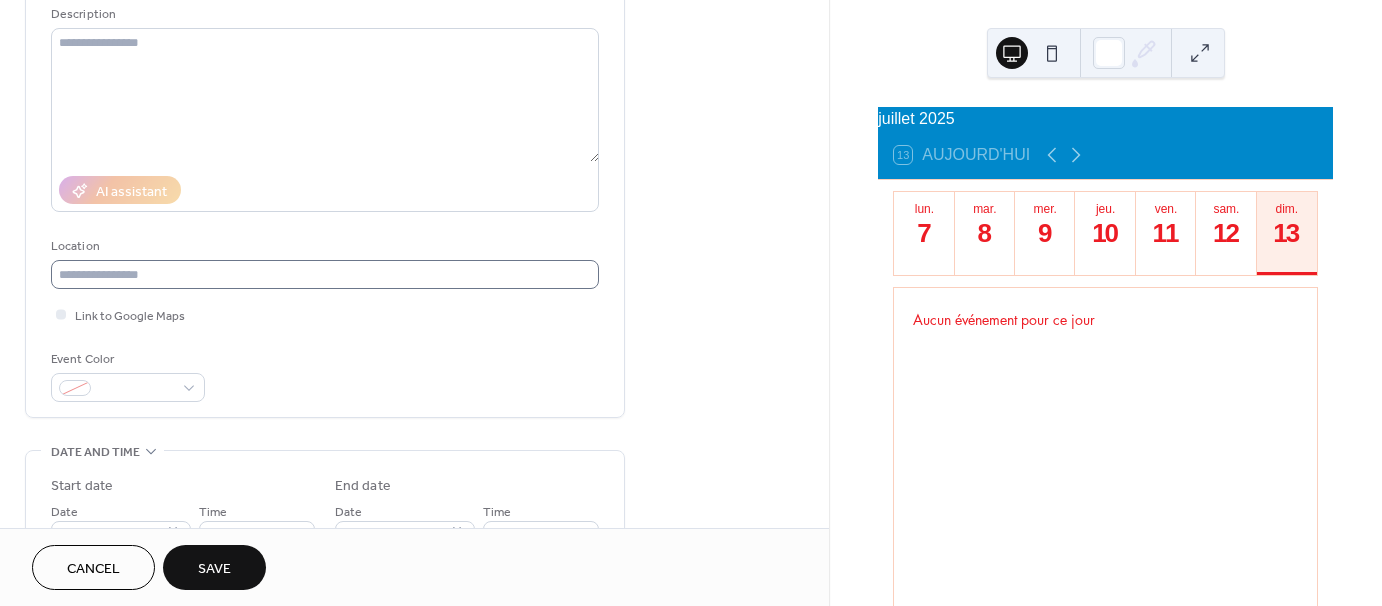 type on "**********" 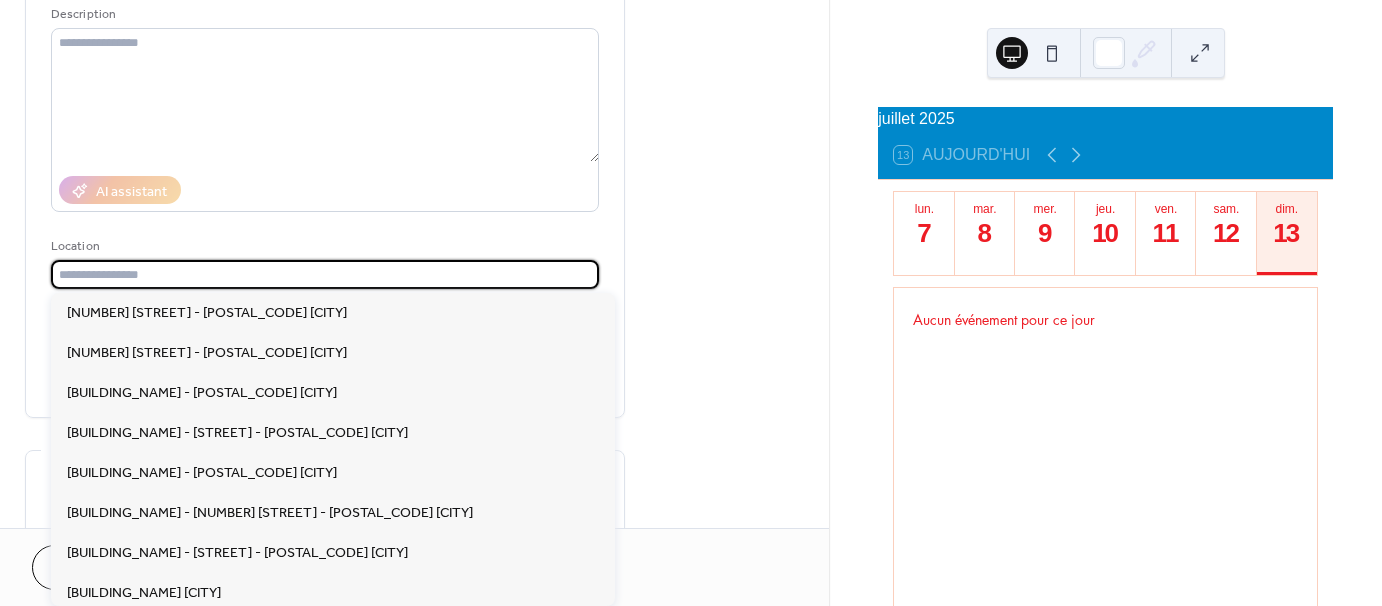 click at bounding box center (325, 274) 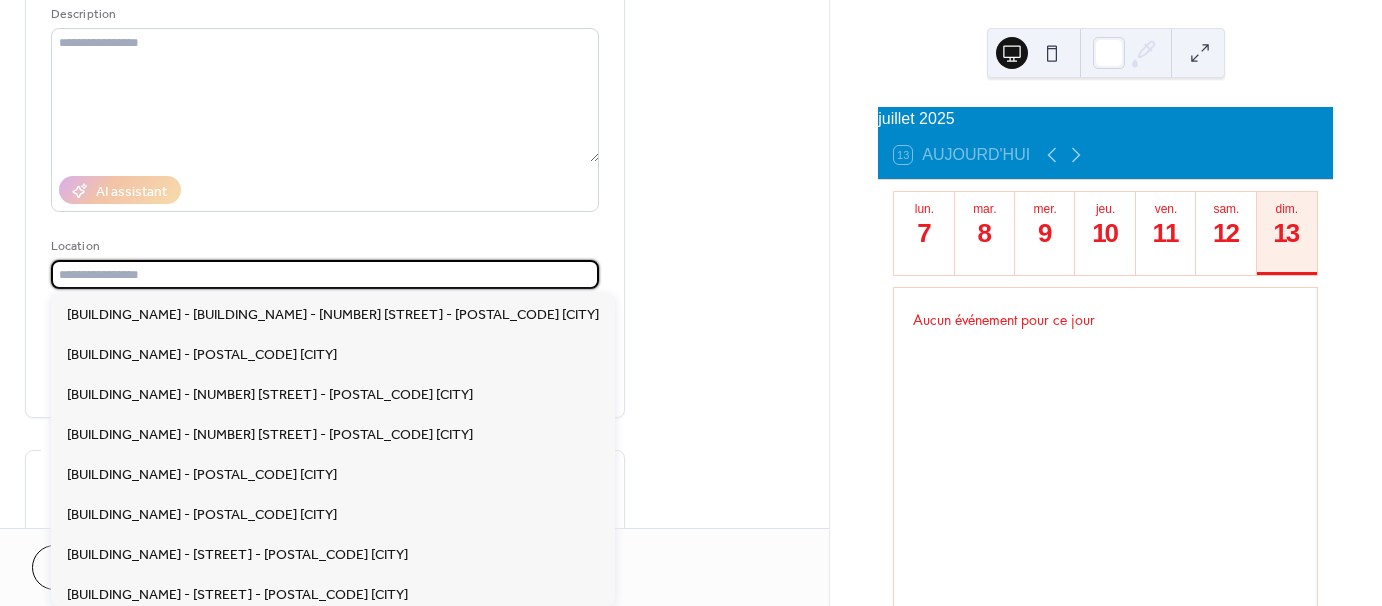 scroll, scrollTop: 800, scrollLeft: 0, axis: vertical 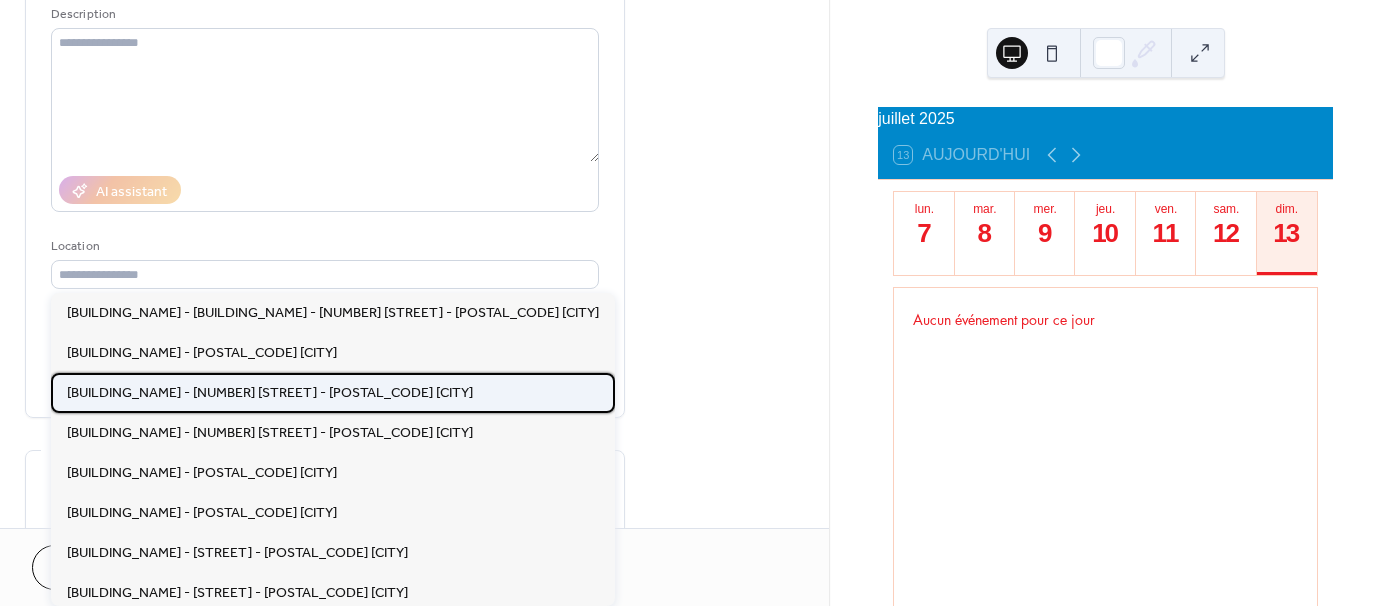 click on "Complexe sportif de Marville - [NUMBER] [STREET_NAME] - [POSTAL_CODE] [CITY]" at bounding box center (270, 392) 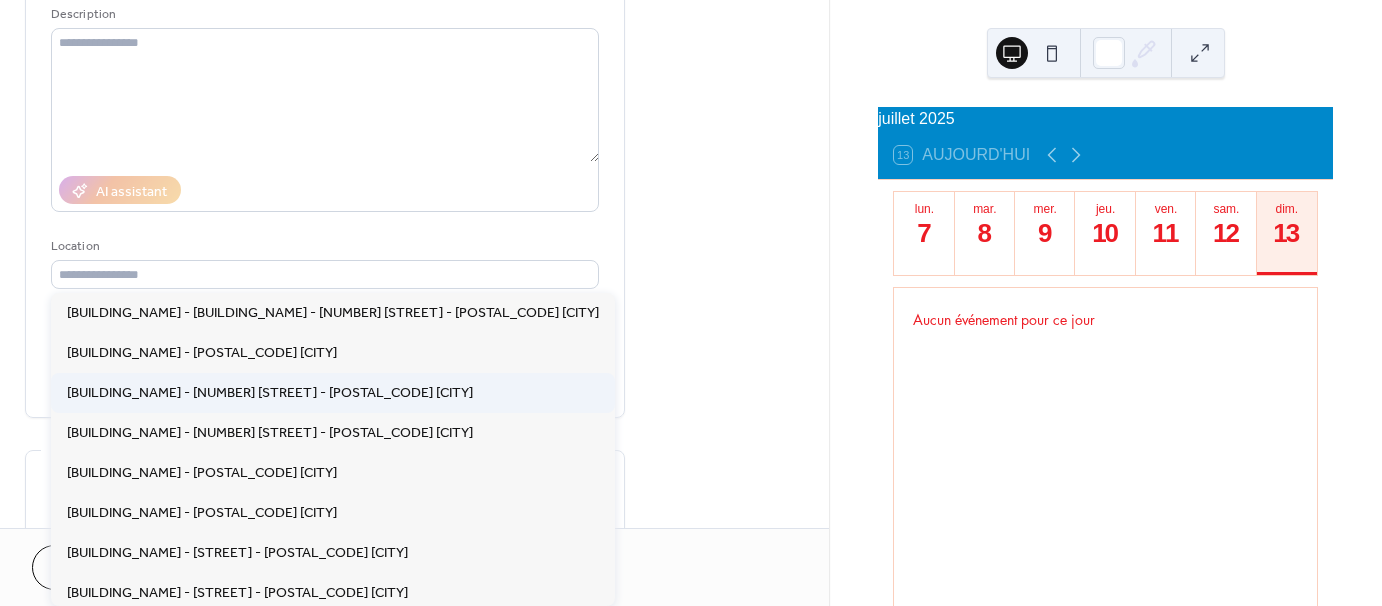 type on "**********" 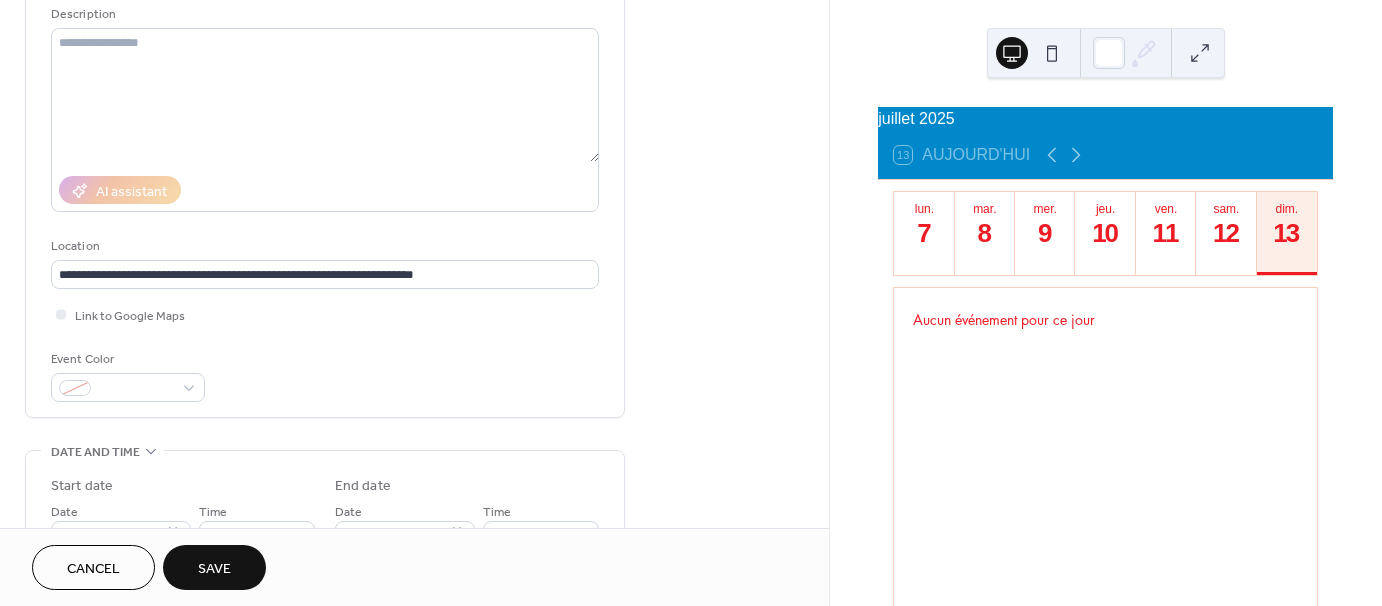 scroll, scrollTop: 400, scrollLeft: 0, axis: vertical 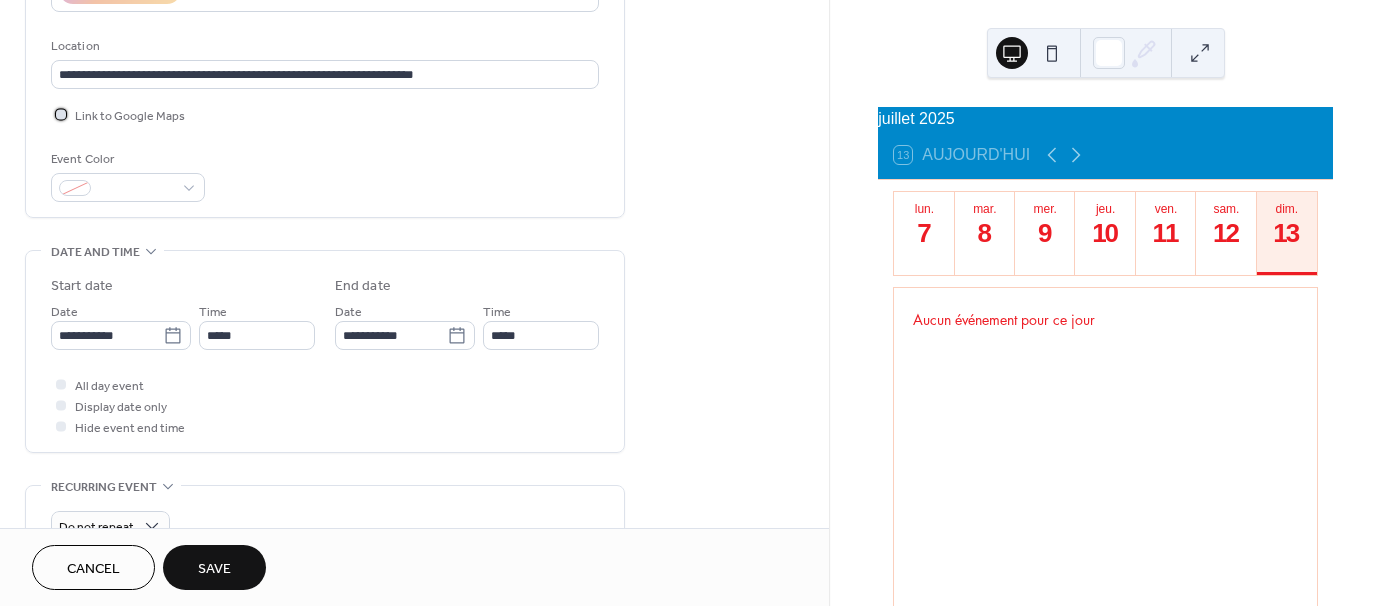 click at bounding box center (61, 114) 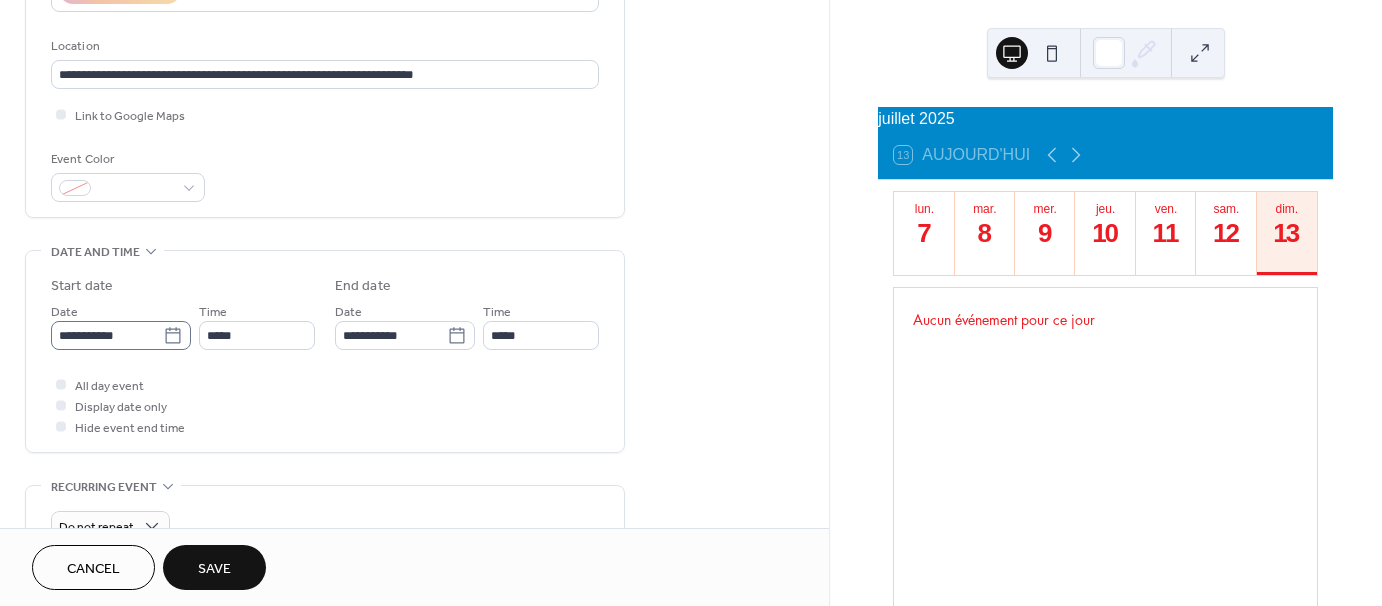 click 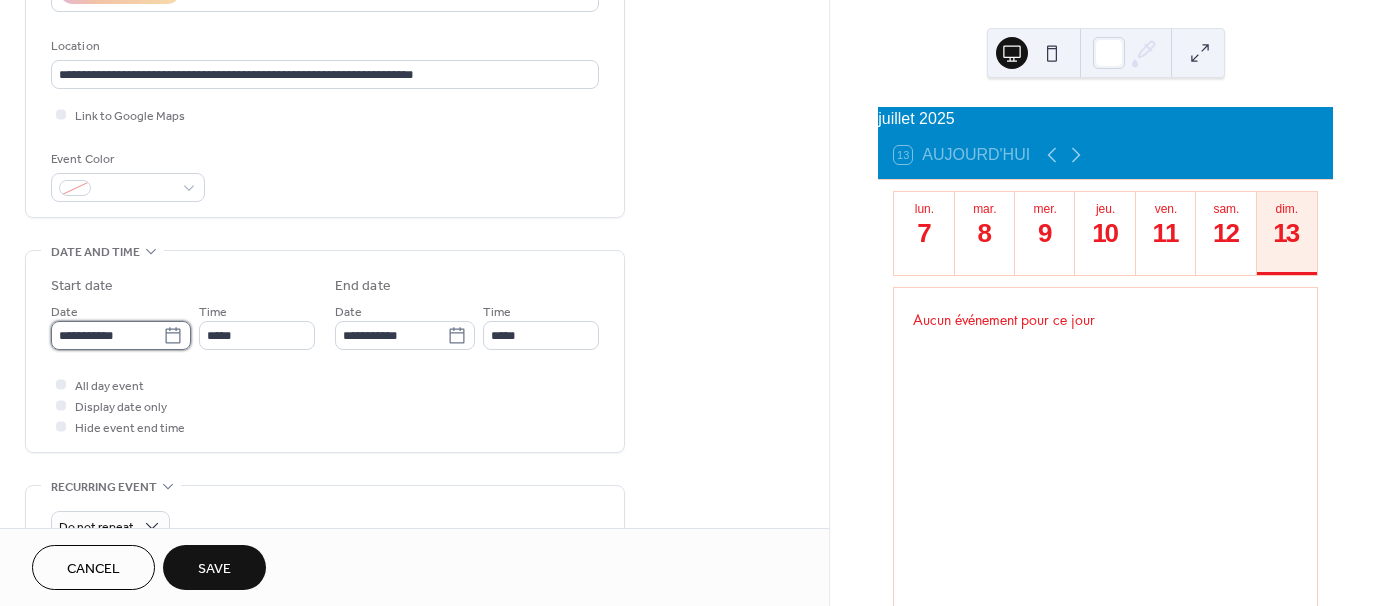 click on "**********" at bounding box center [107, 335] 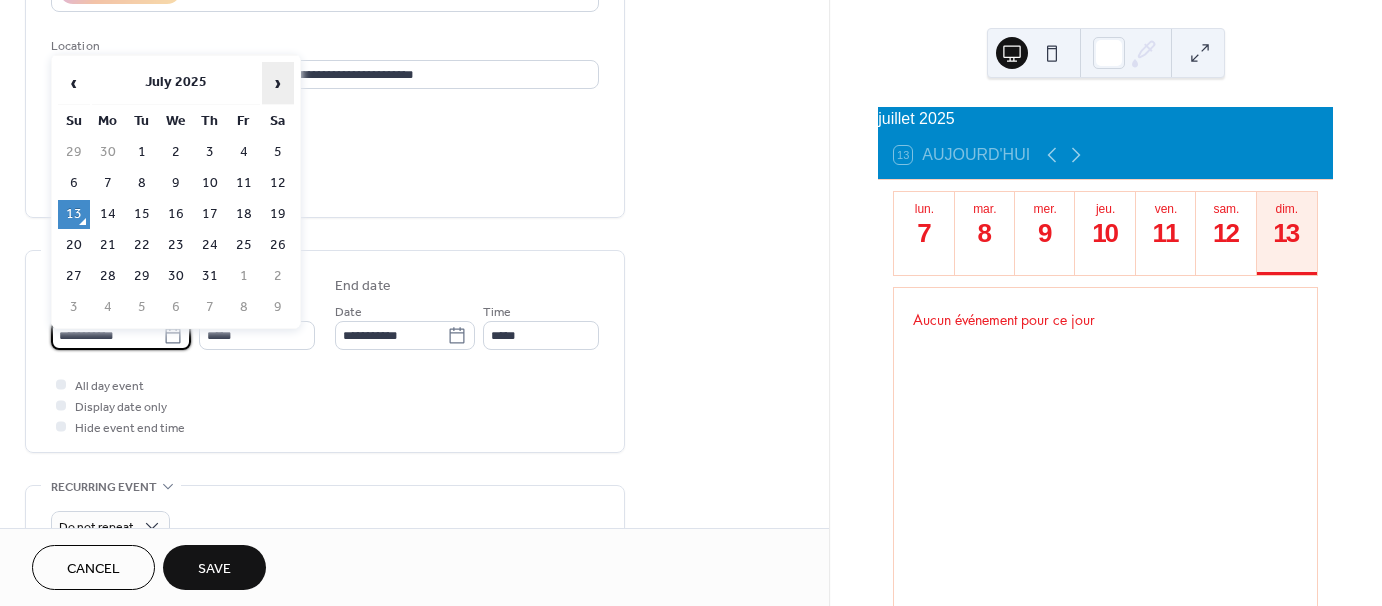 click on "›" at bounding box center [278, 83] 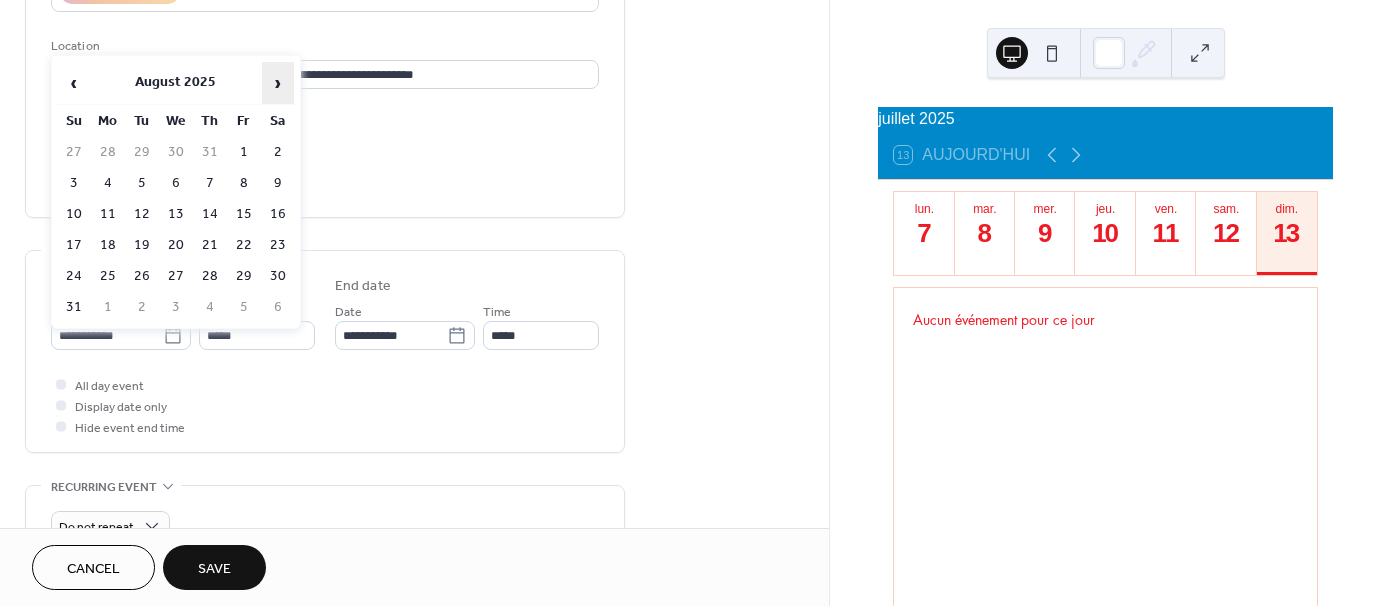 click on "›" at bounding box center (278, 83) 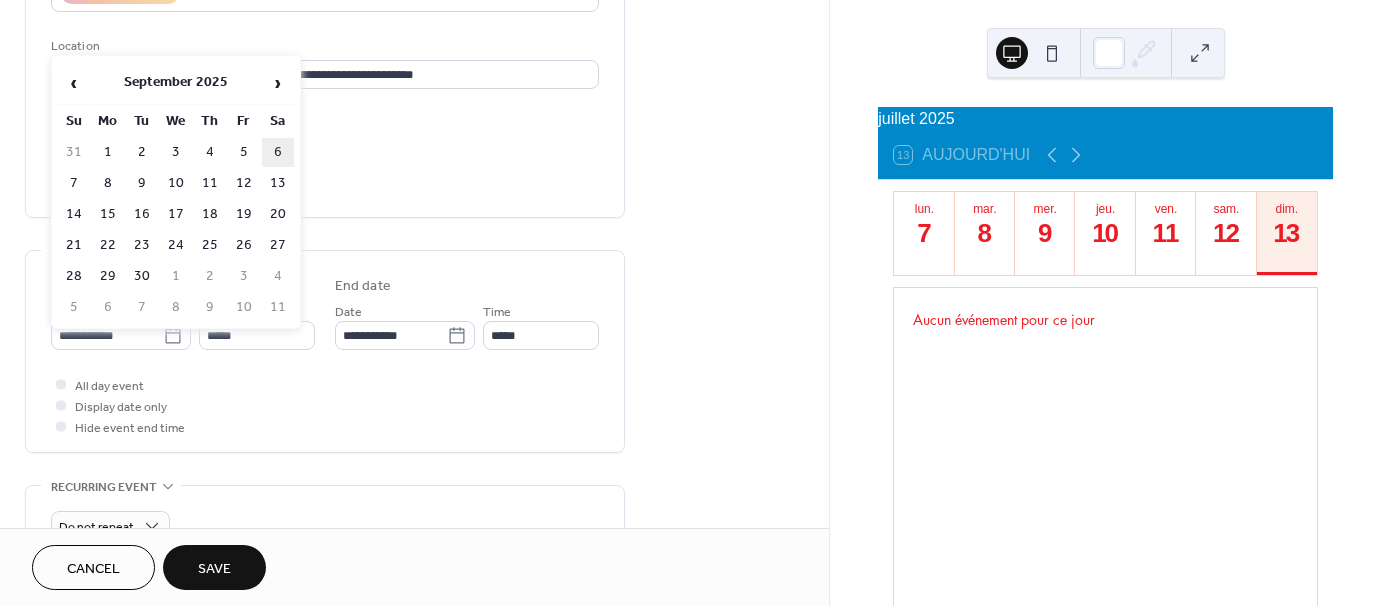 click on "6" at bounding box center [278, 152] 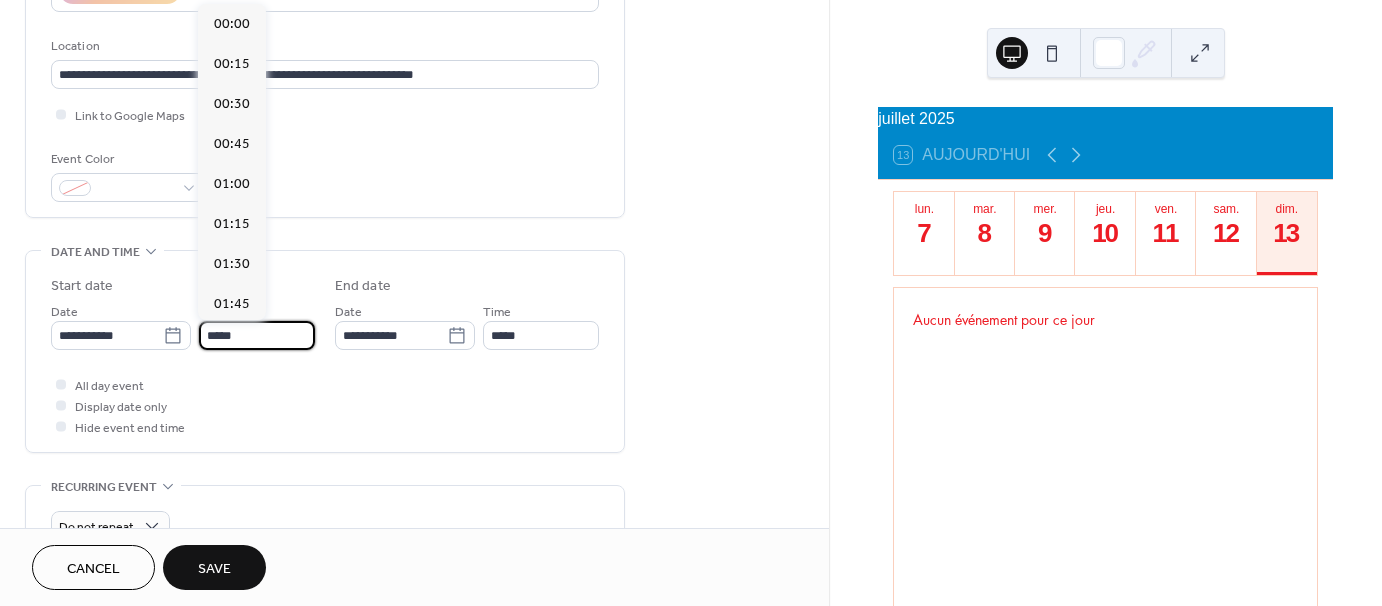 click on "*****" at bounding box center (257, 335) 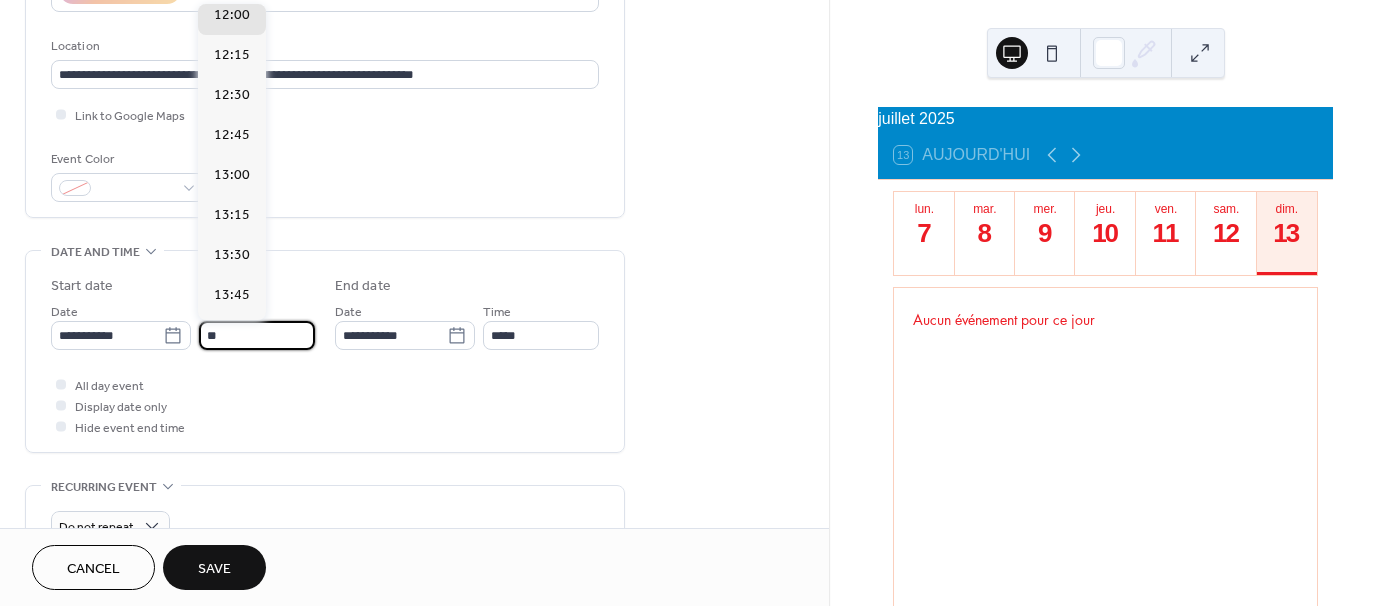 type on "*" 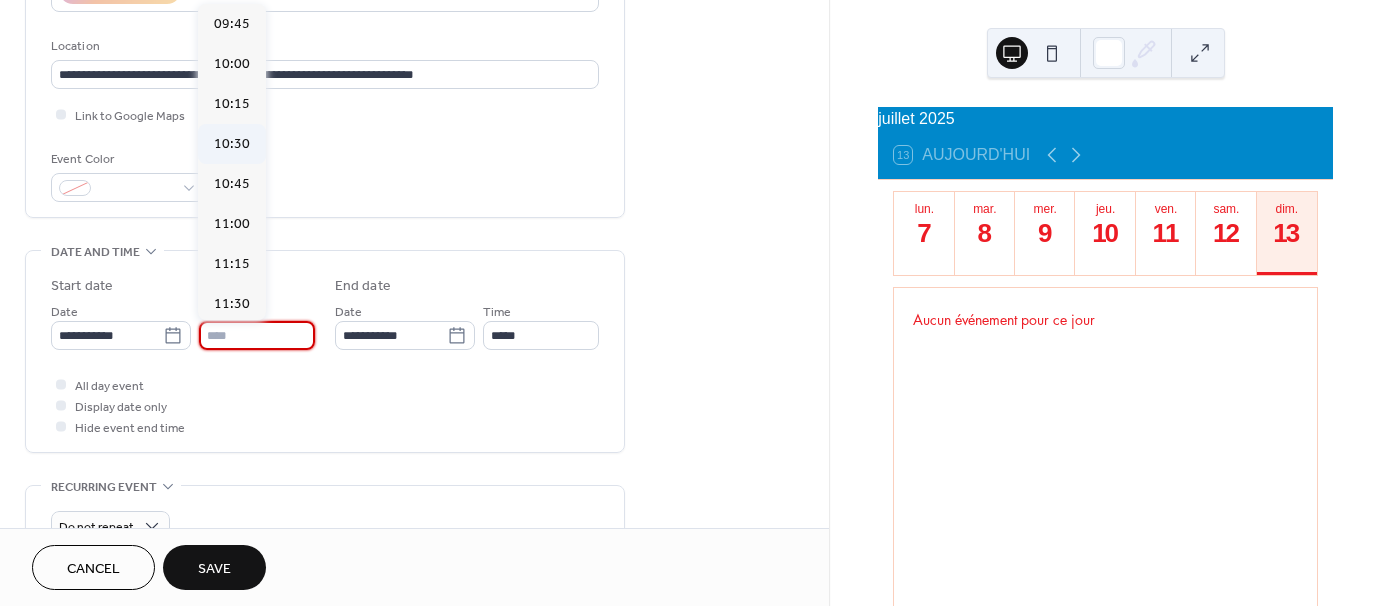 scroll, scrollTop: 1360, scrollLeft: 0, axis: vertical 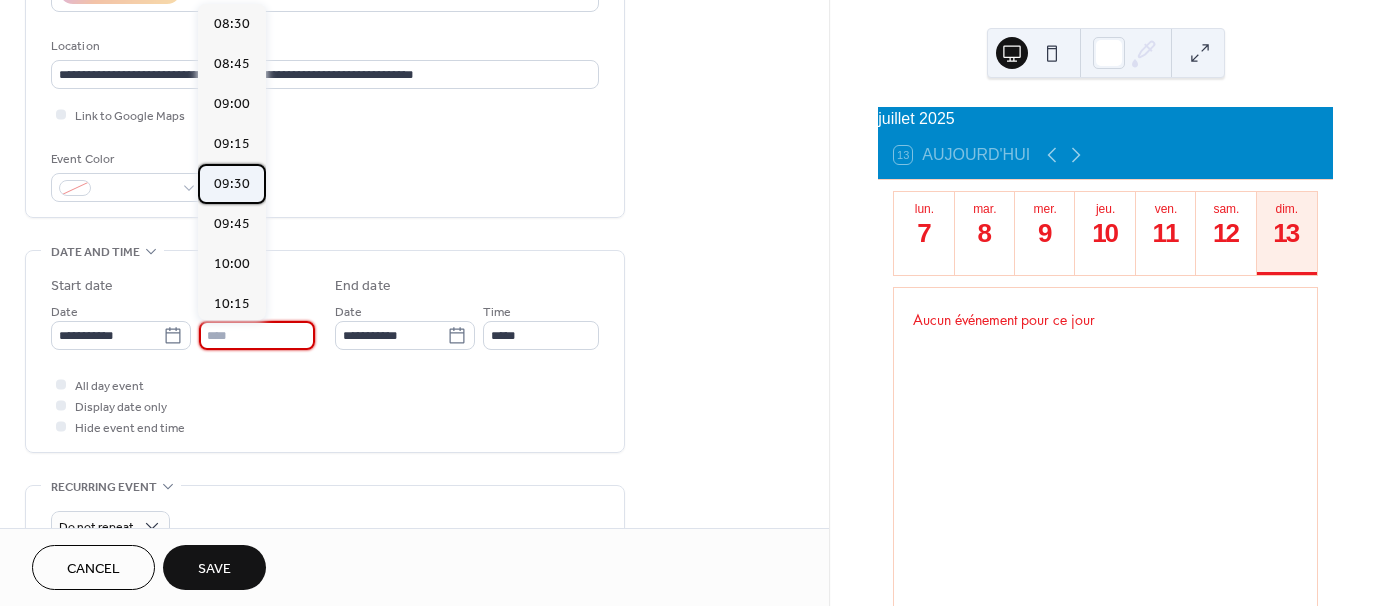 click on "09:30" at bounding box center [232, 184] 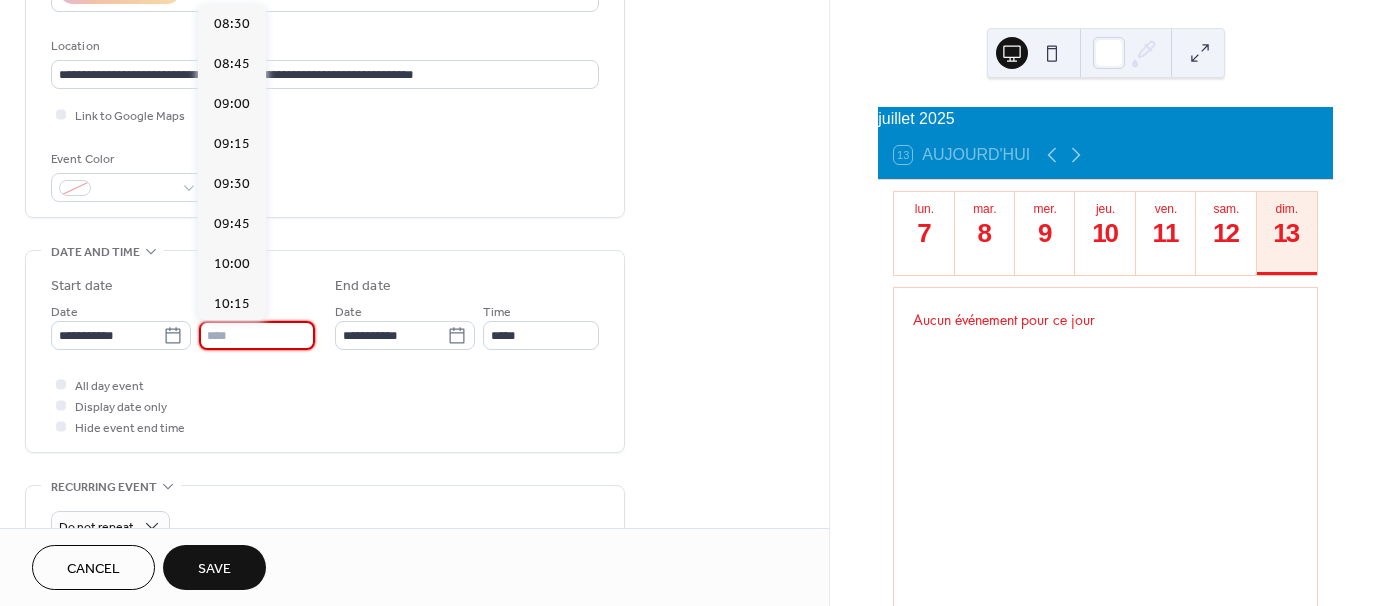 type on "*****" 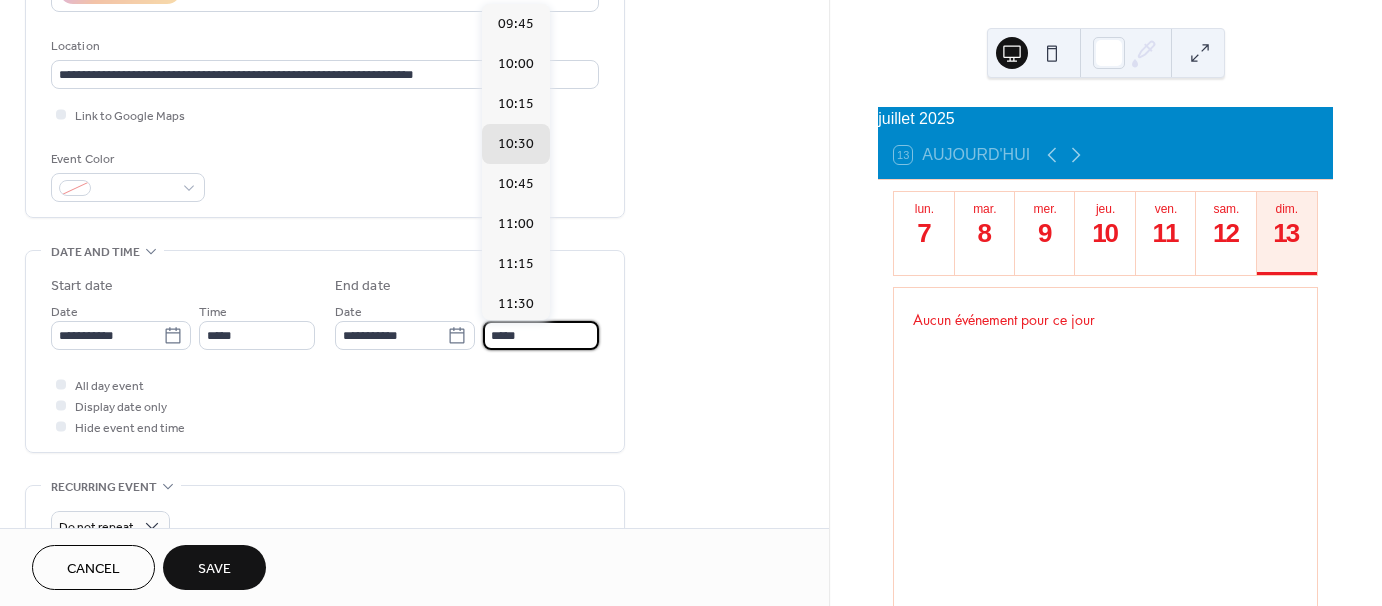 click on "*****" at bounding box center (541, 335) 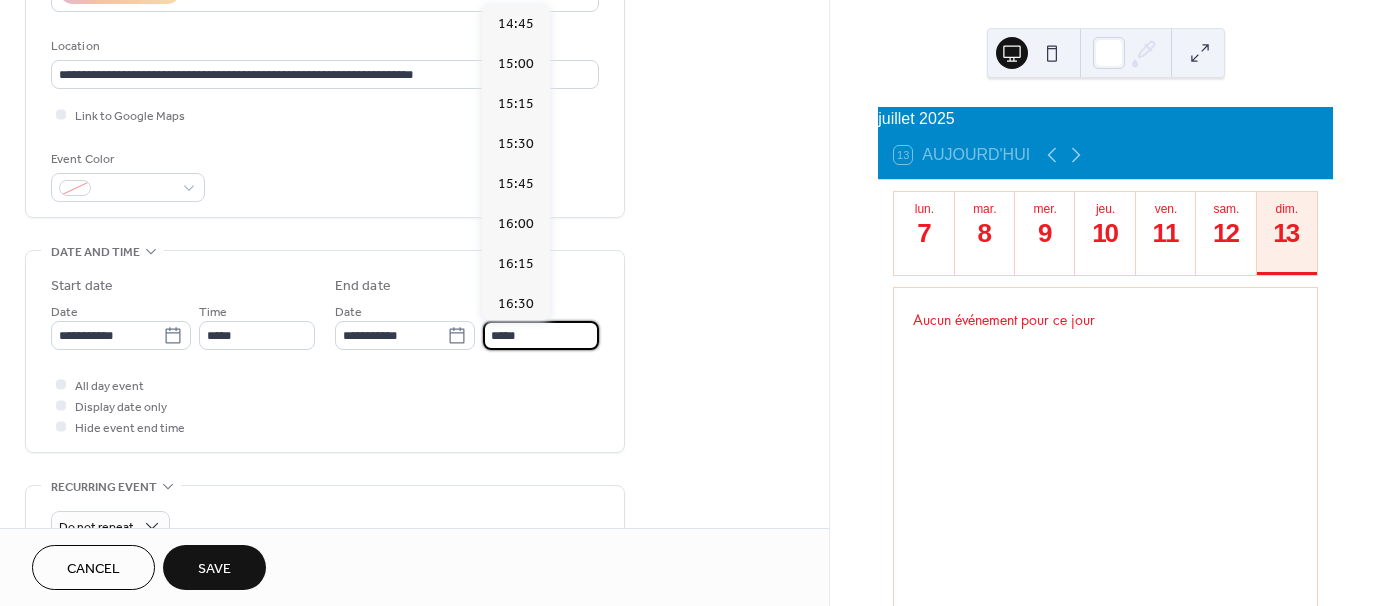 scroll, scrollTop: 1000, scrollLeft: 0, axis: vertical 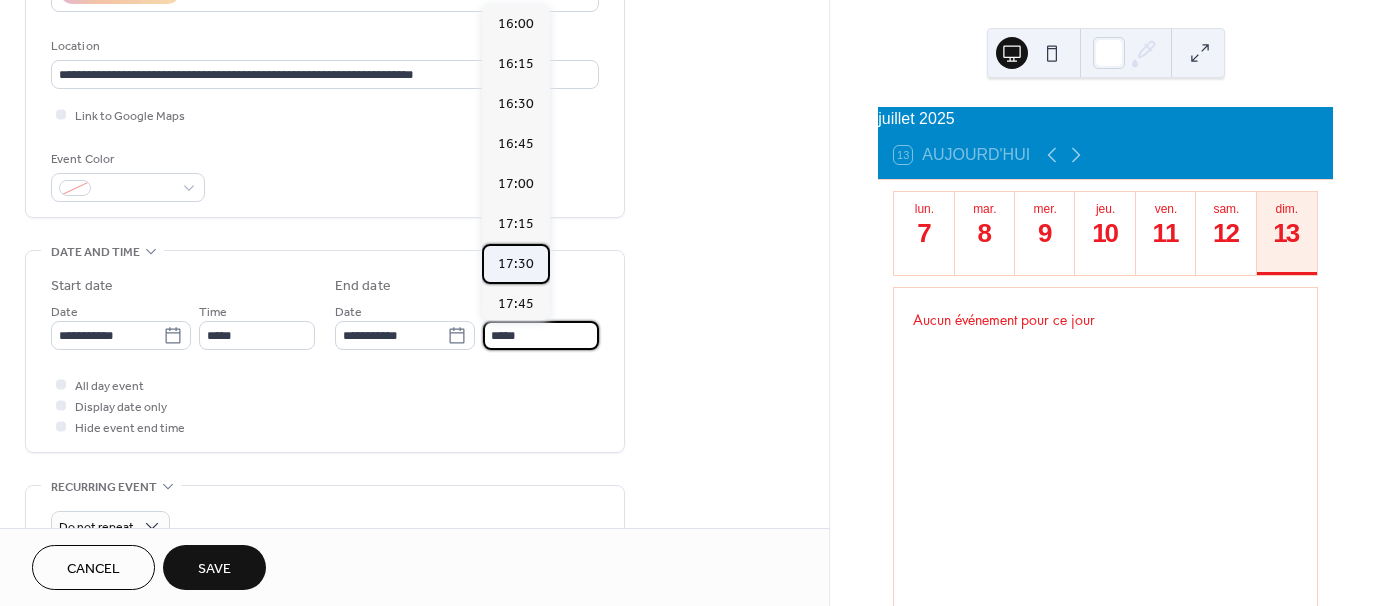 click on "17:30" at bounding box center [516, 264] 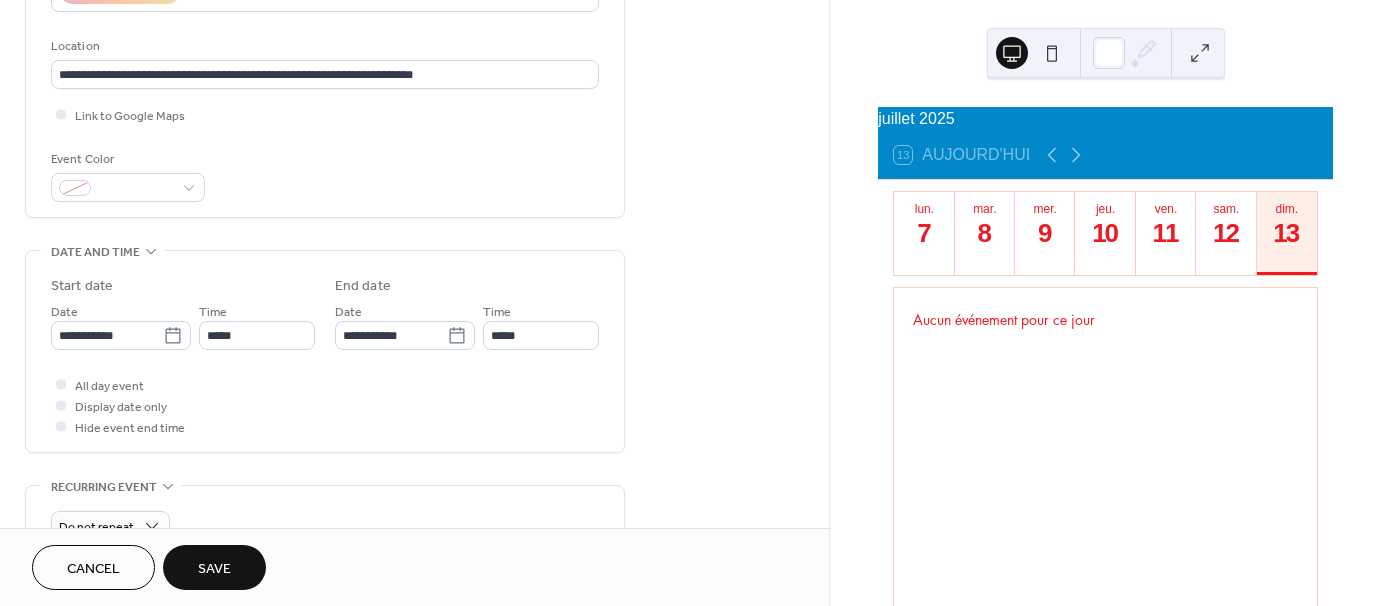 type on "*****" 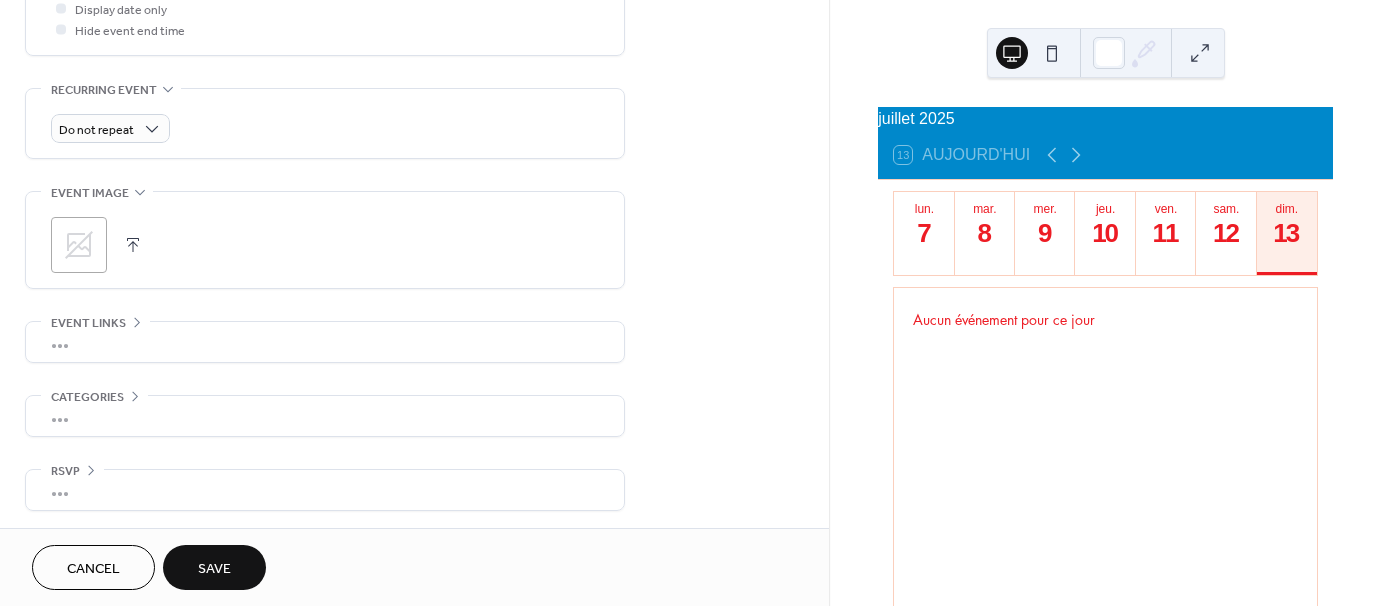 click on "Save" at bounding box center [214, 569] 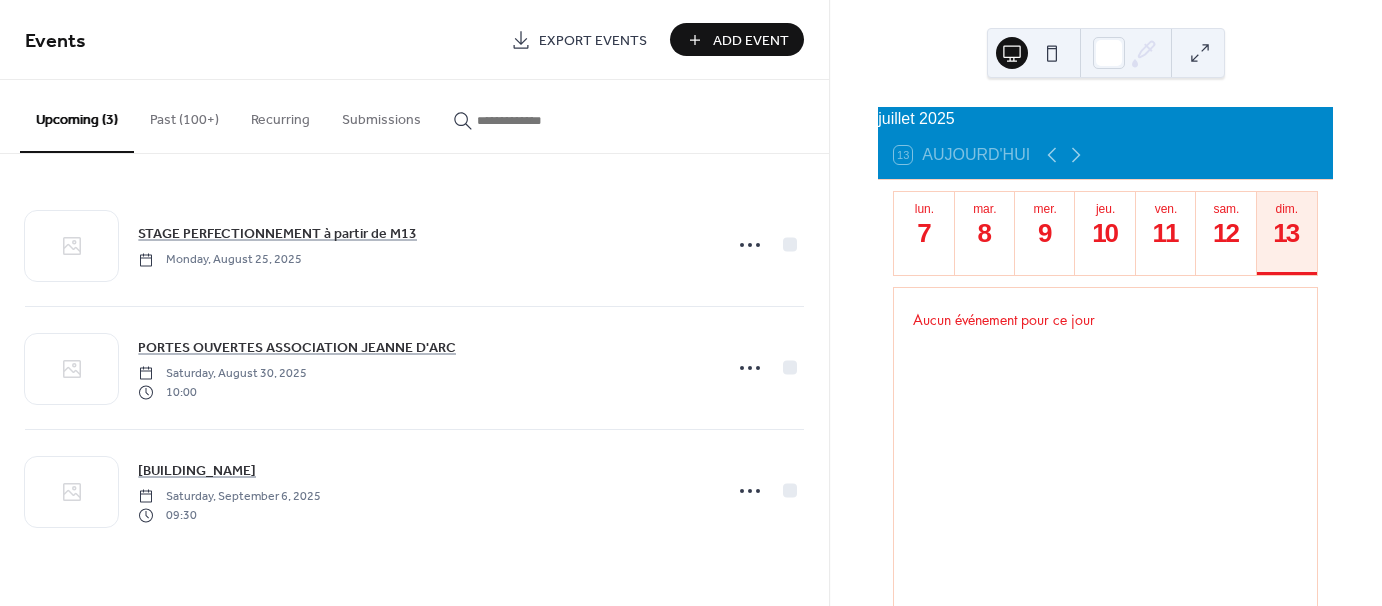 click on "Add Event" at bounding box center (751, 41) 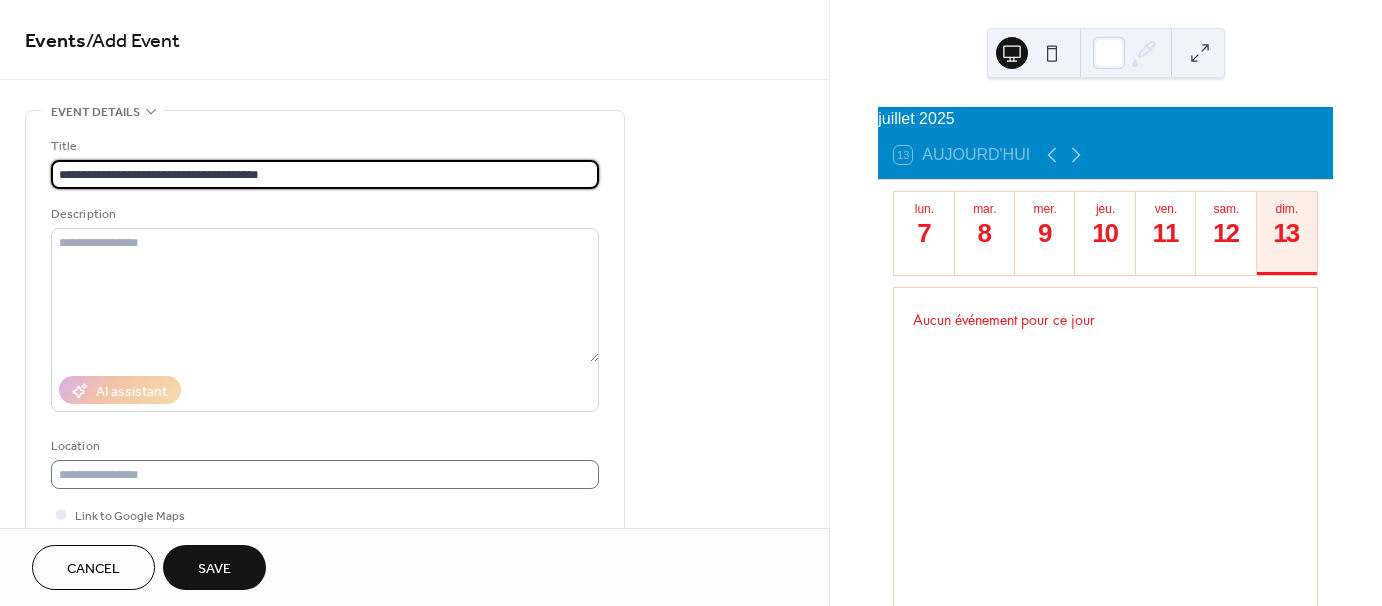type on "**********" 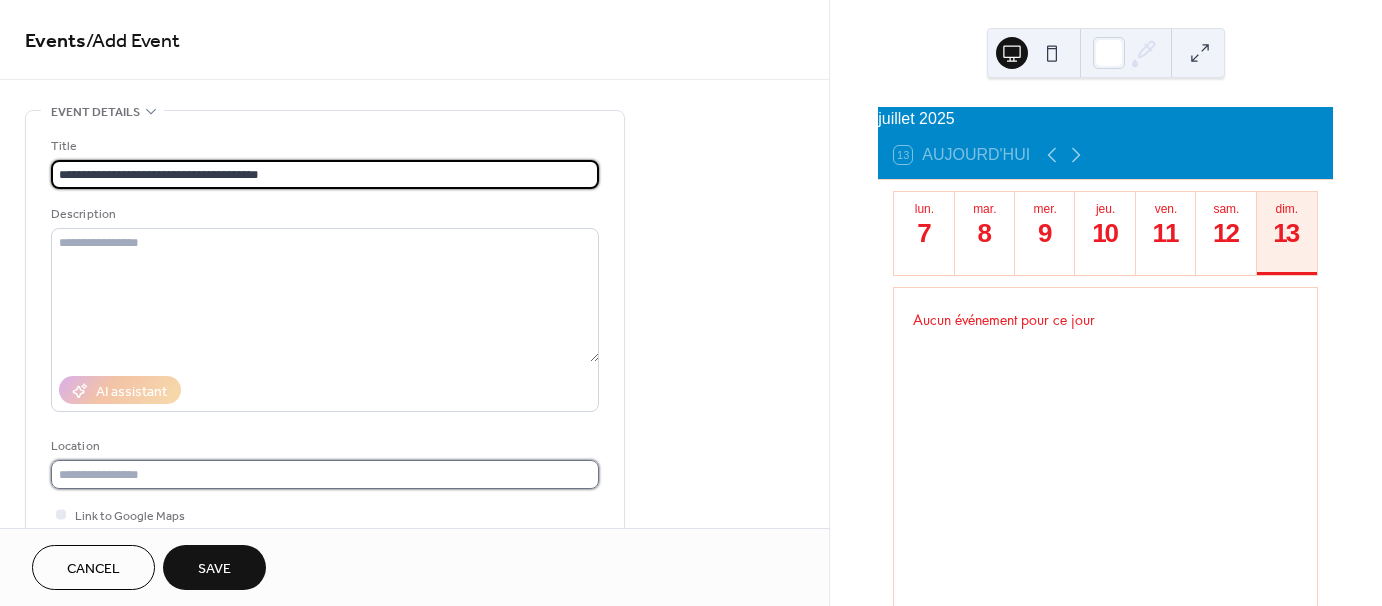 click at bounding box center [325, 474] 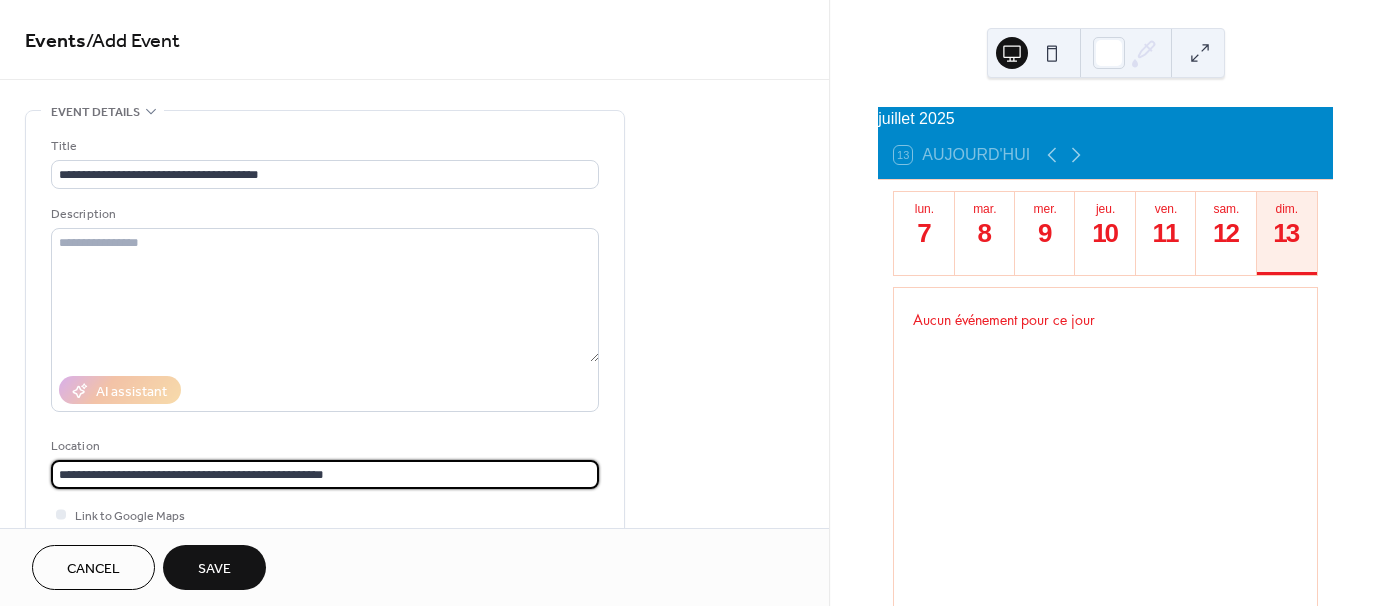 click on "**********" at bounding box center (325, 474) 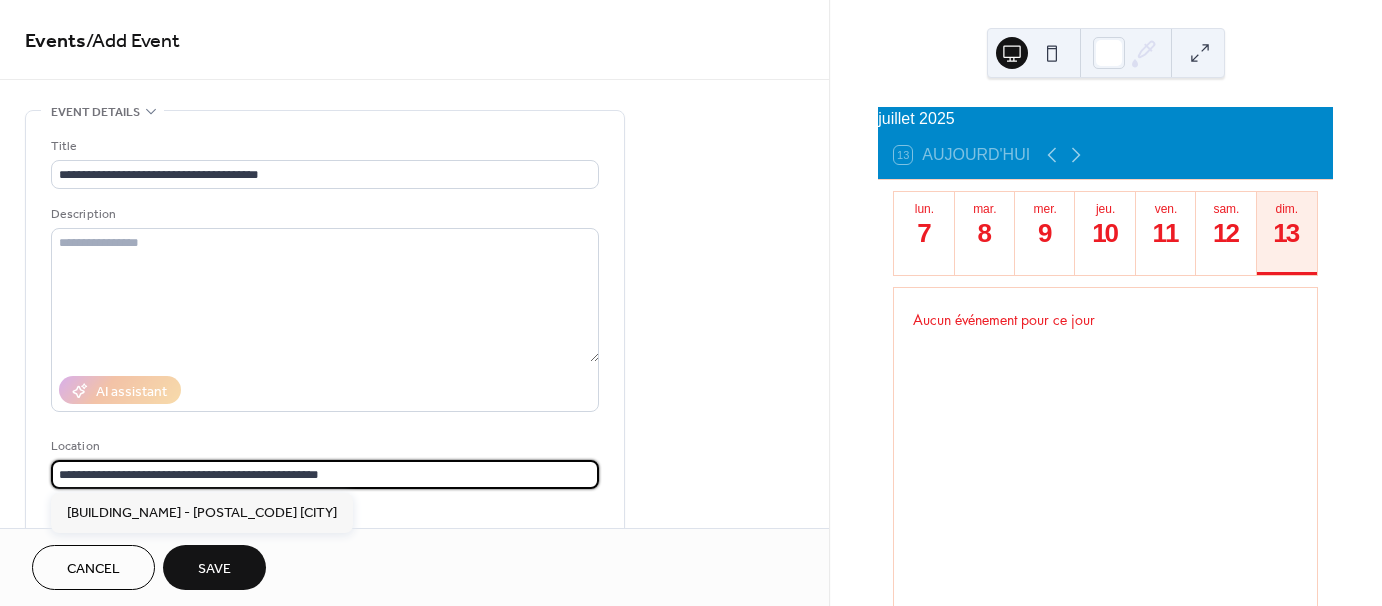 click on "**********" at bounding box center (325, 474) 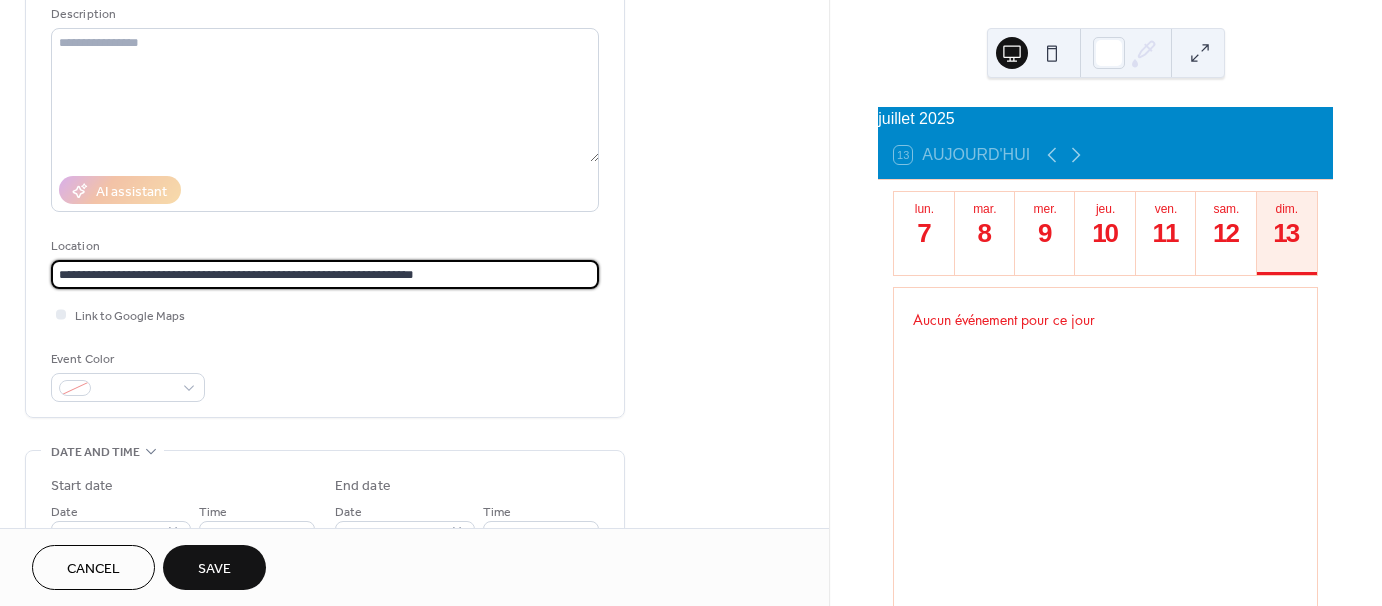 scroll, scrollTop: 400, scrollLeft: 0, axis: vertical 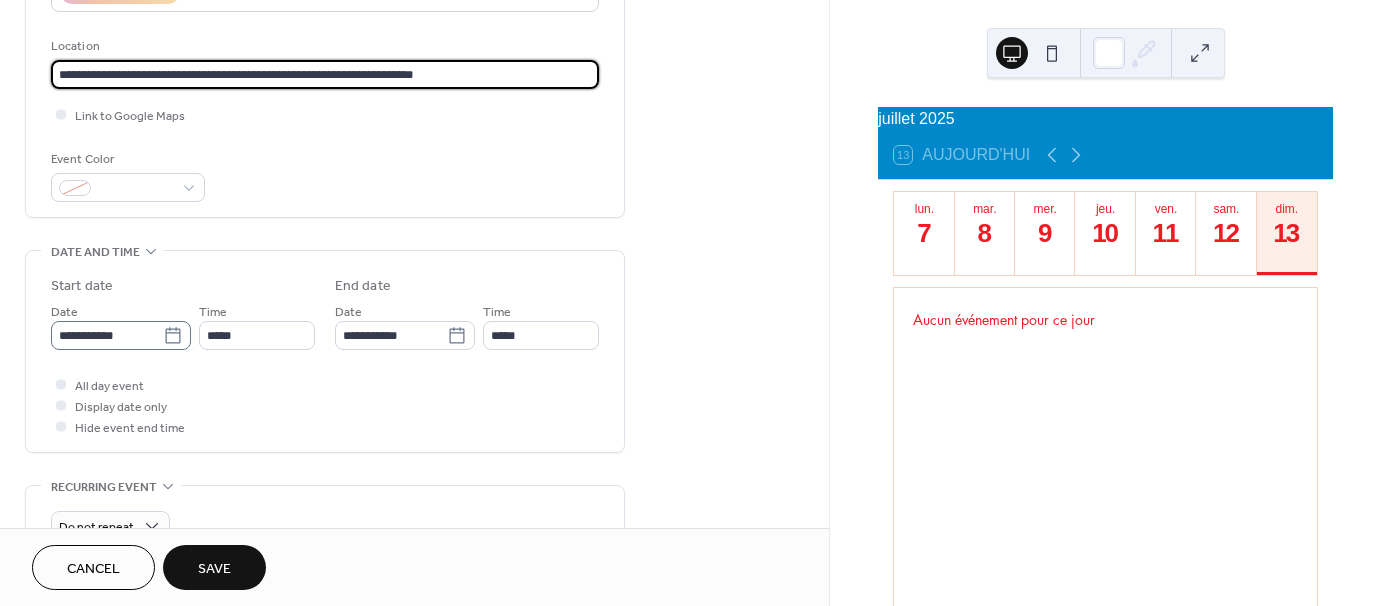 type on "**********" 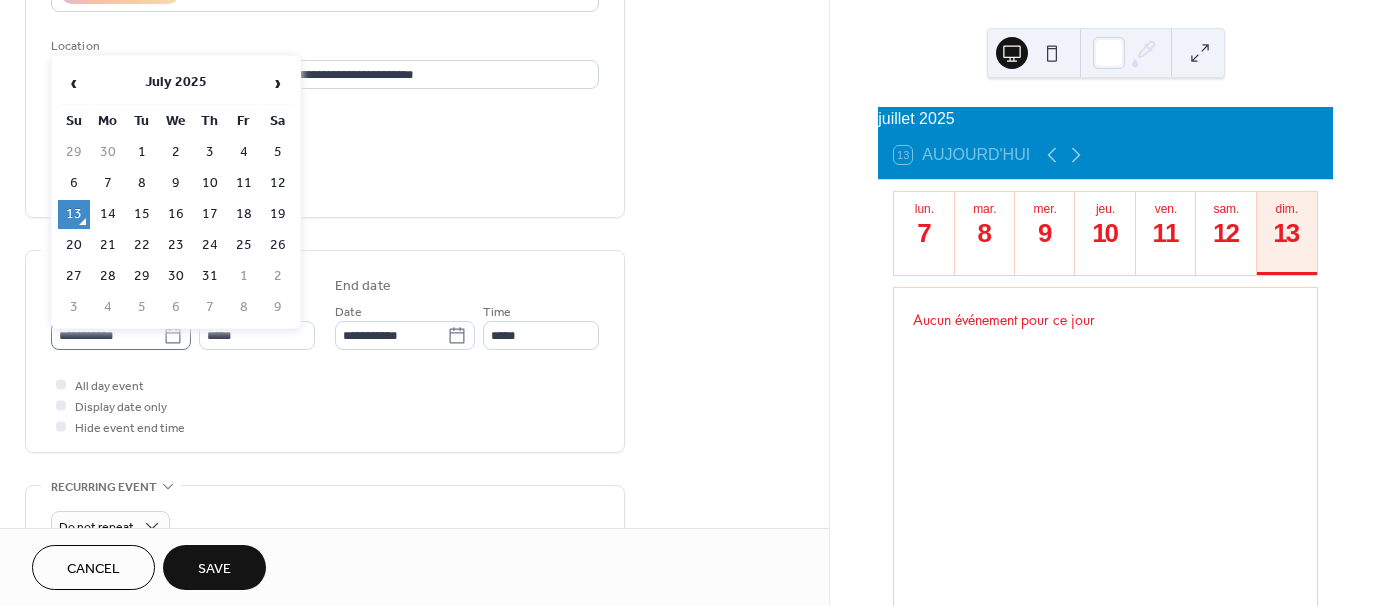 click 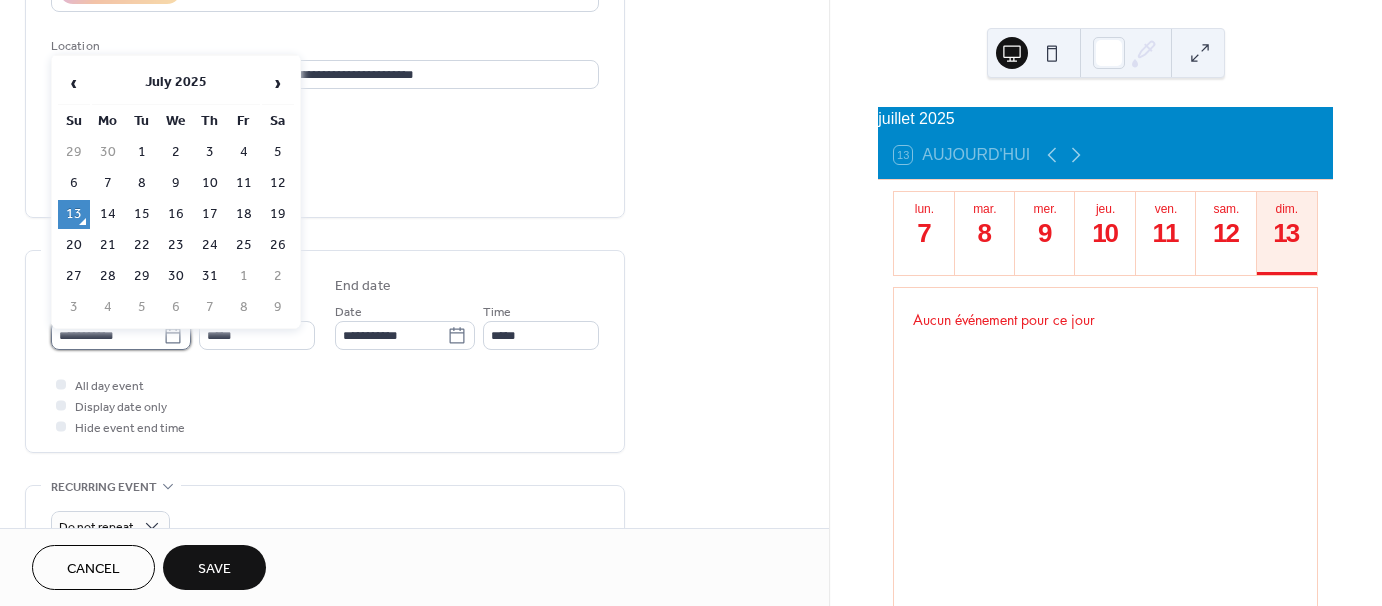 click on "**********" at bounding box center [107, 335] 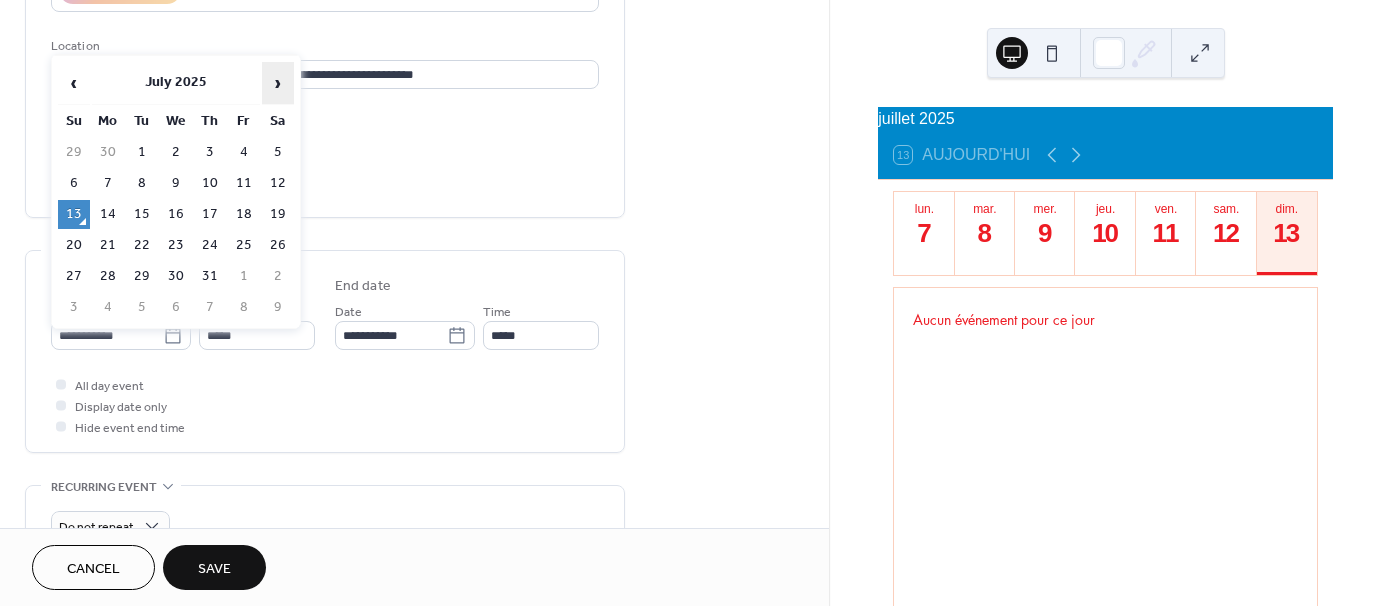 click on "›" at bounding box center [278, 83] 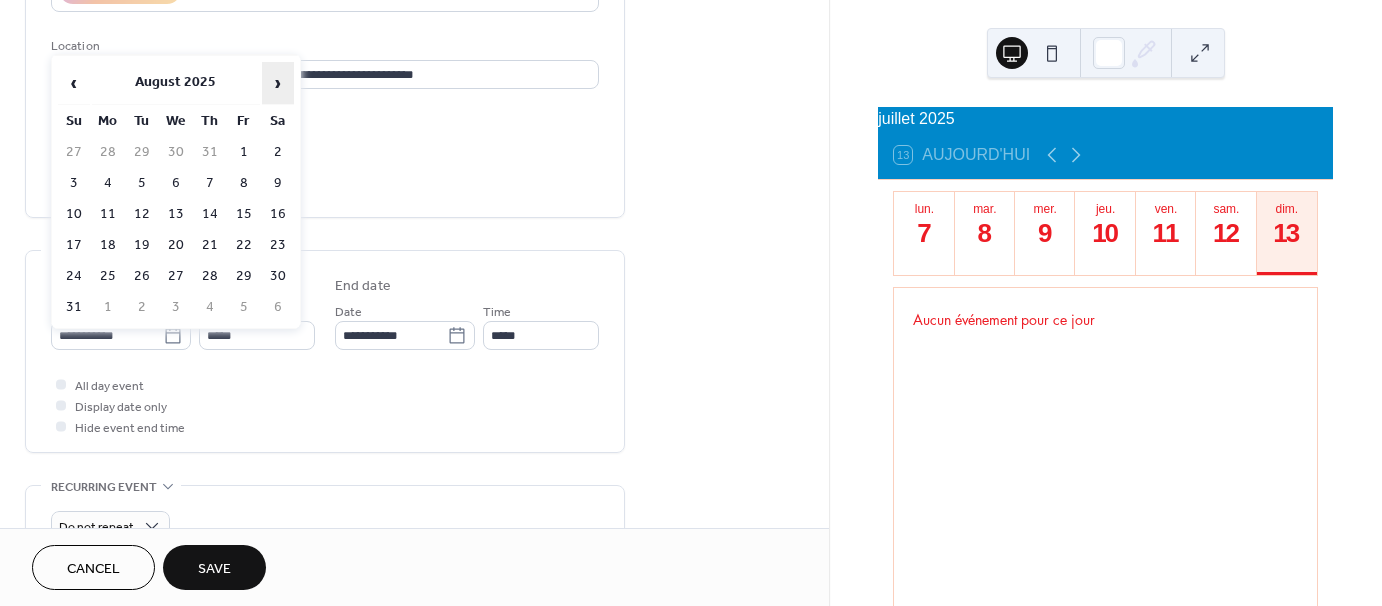 click on "›" at bounding box center [278, 83] 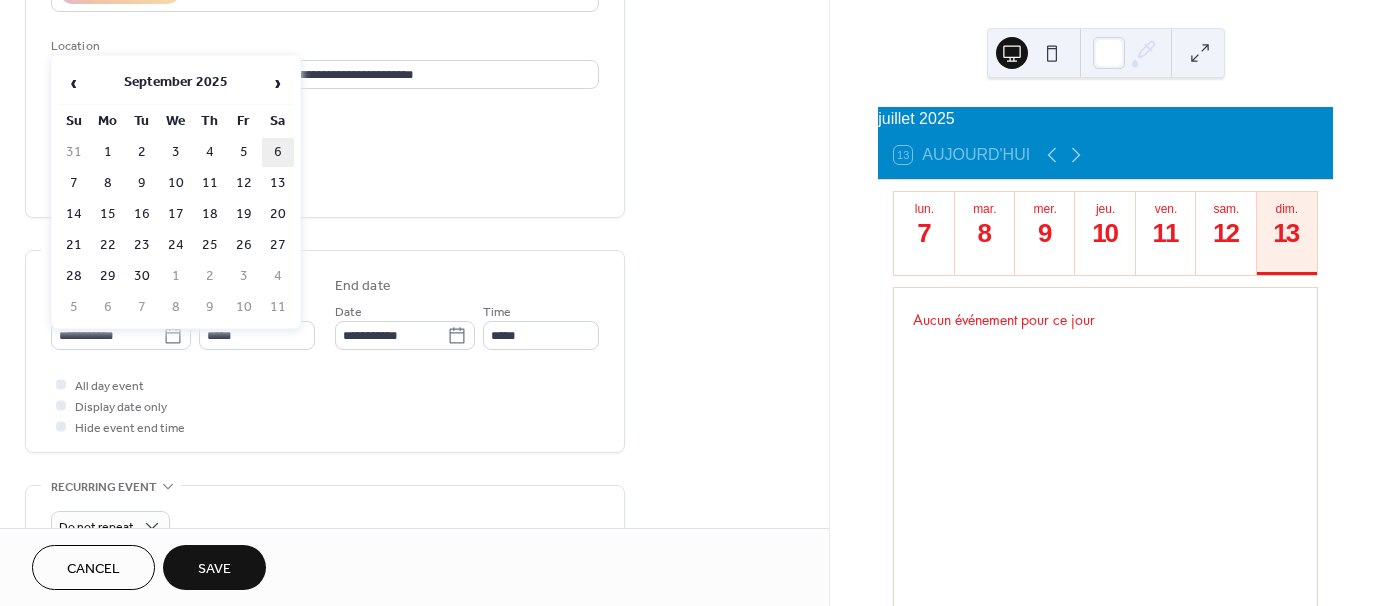 click on "6" at bounding box center [278, 152] 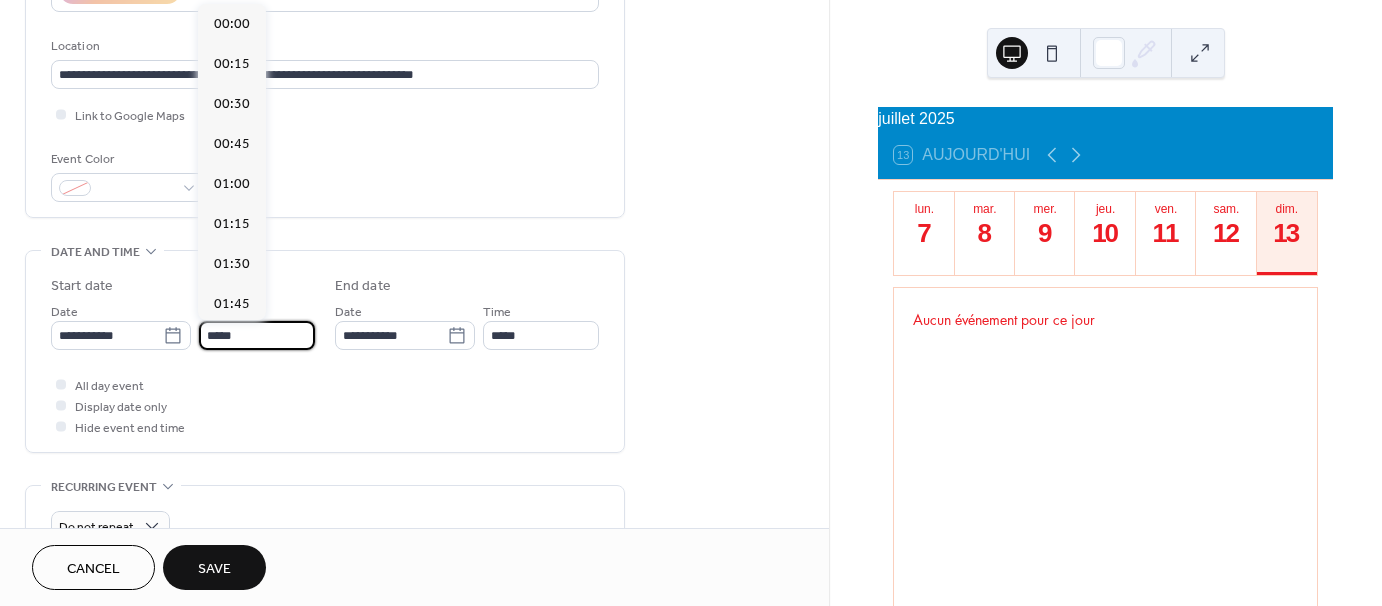 click on "*****" at bounding box center (257, 335) 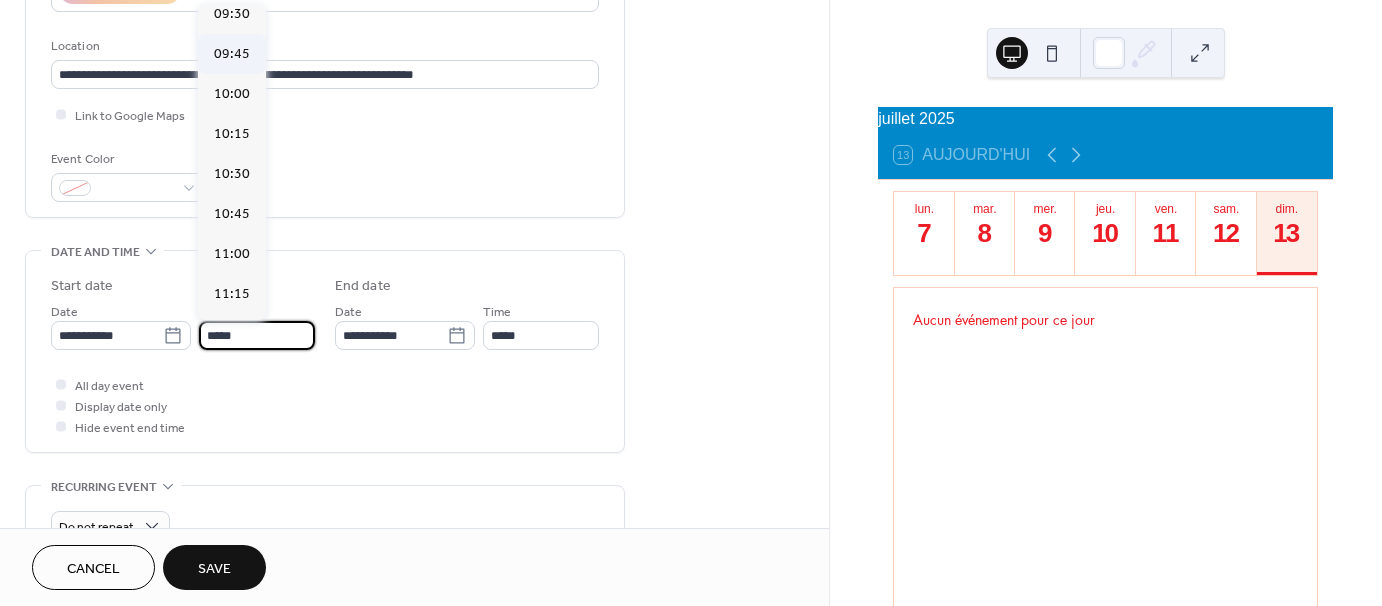 scroll, scrollTop: 1529, scrollLeft: 0, axis: vertical 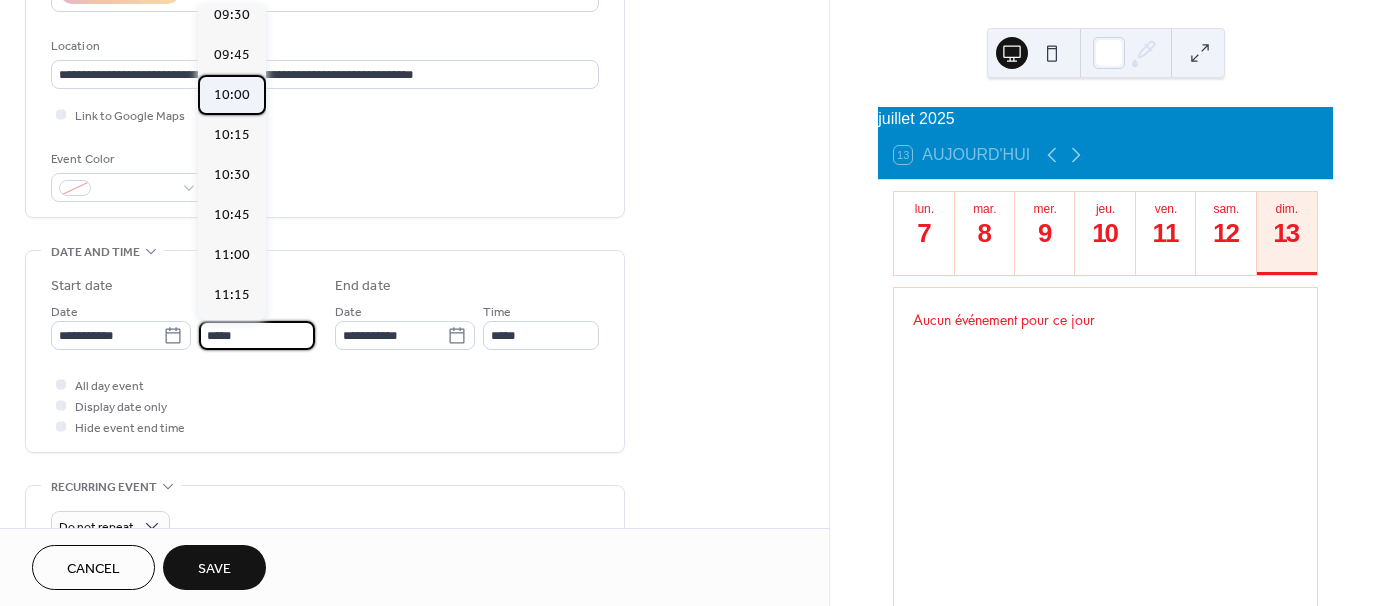 click on "10:00" at bounding box center (232, 95) 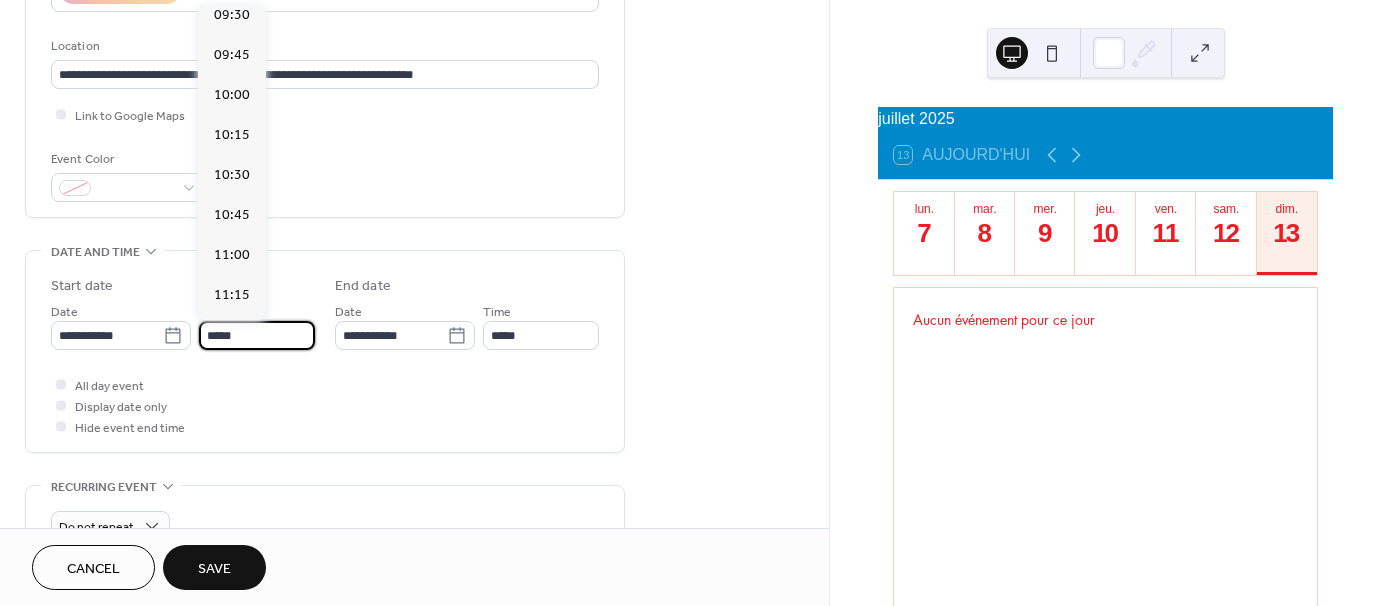 type on "*****" 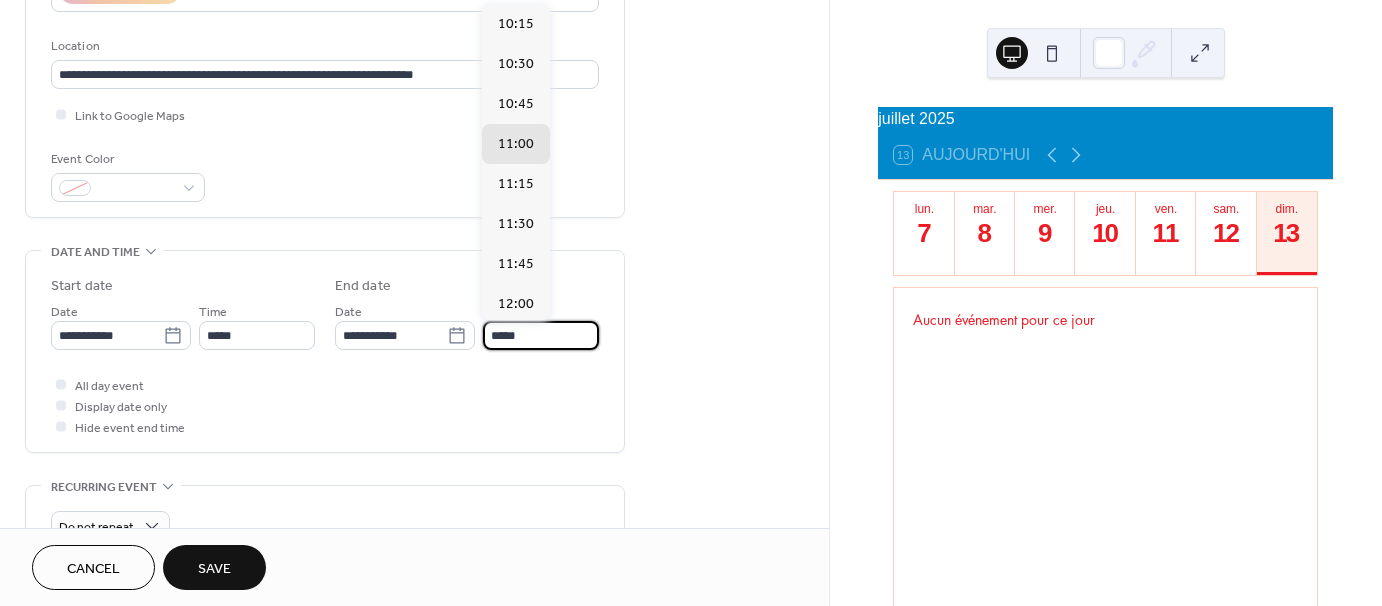 click on "*****" at bounding box center [541, 335] 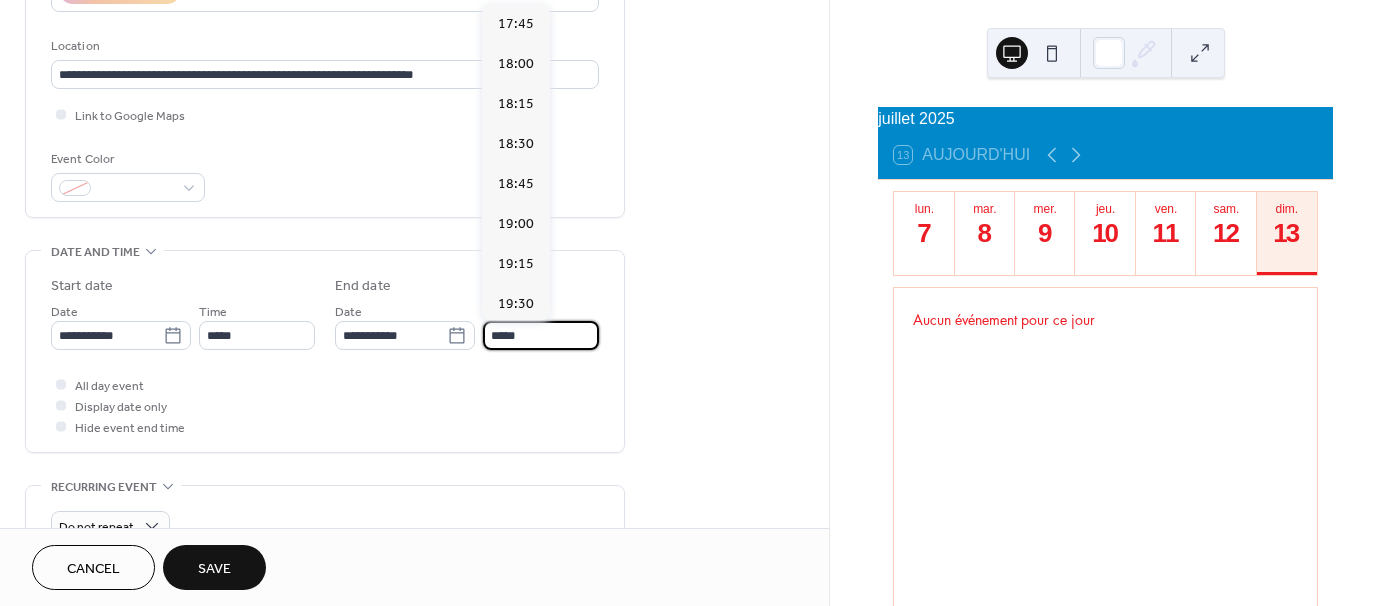 scroll, scrollTop: 1000, scrollLeft: 0, axis: vertical 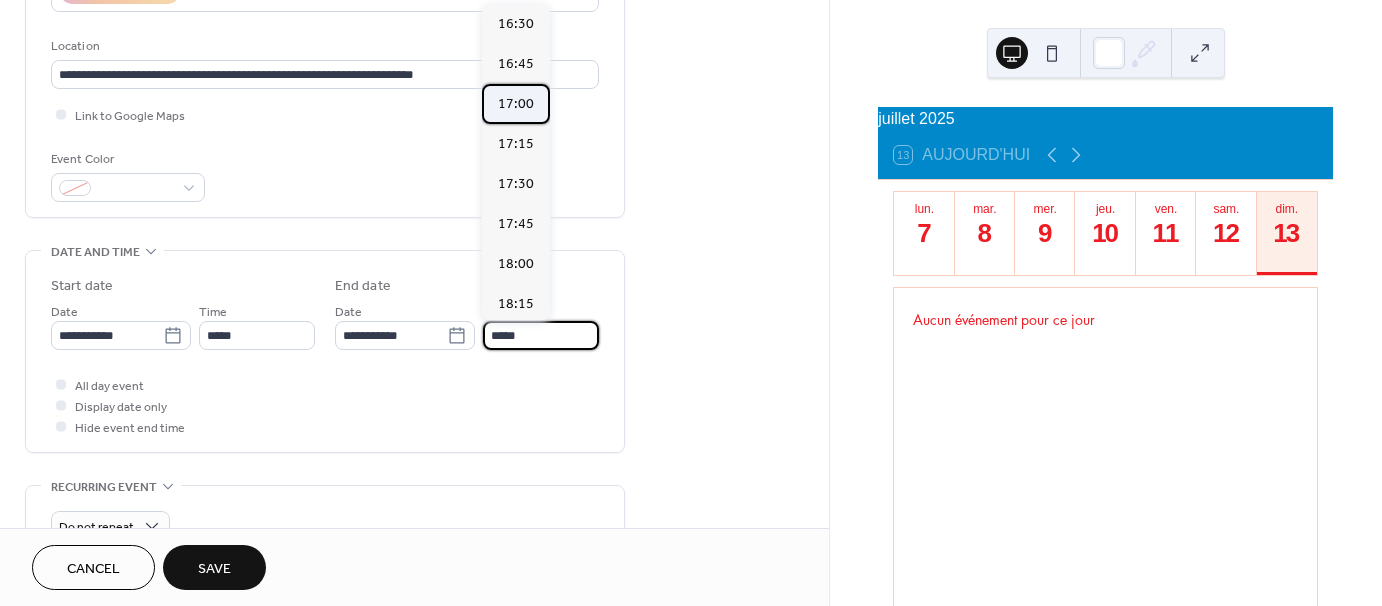 click on "17:00" at bounding box center [516, 104] 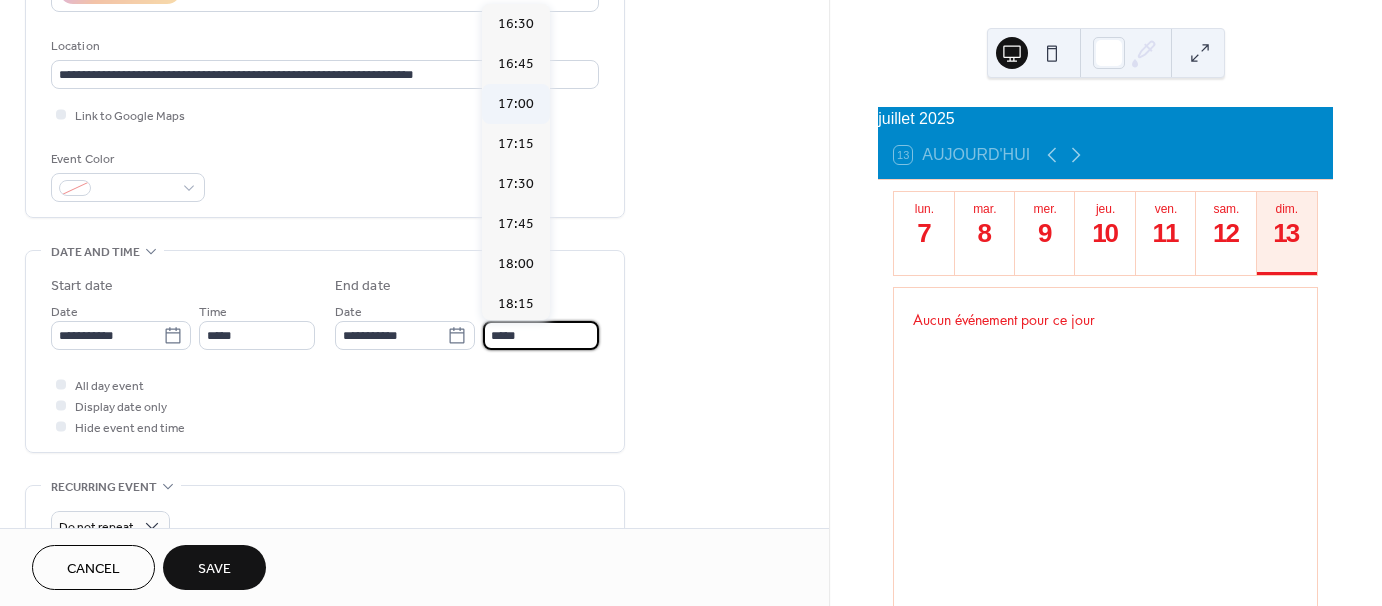 type on "*****" 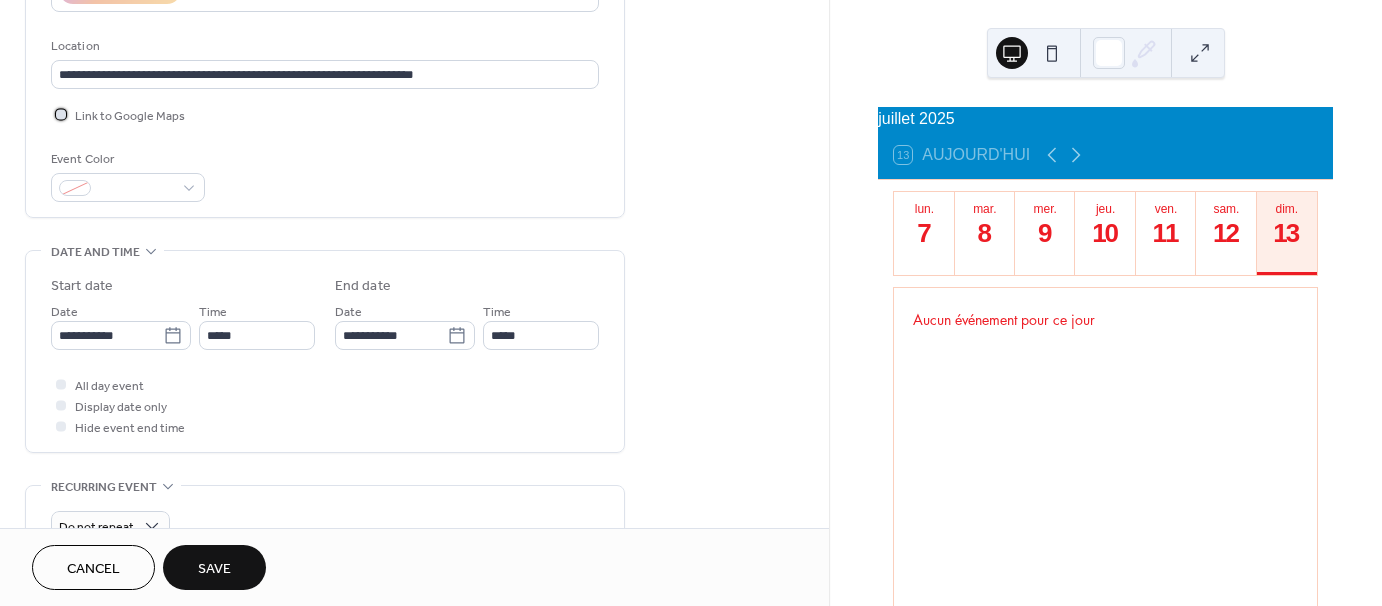 click at bounding box center [61, 114] 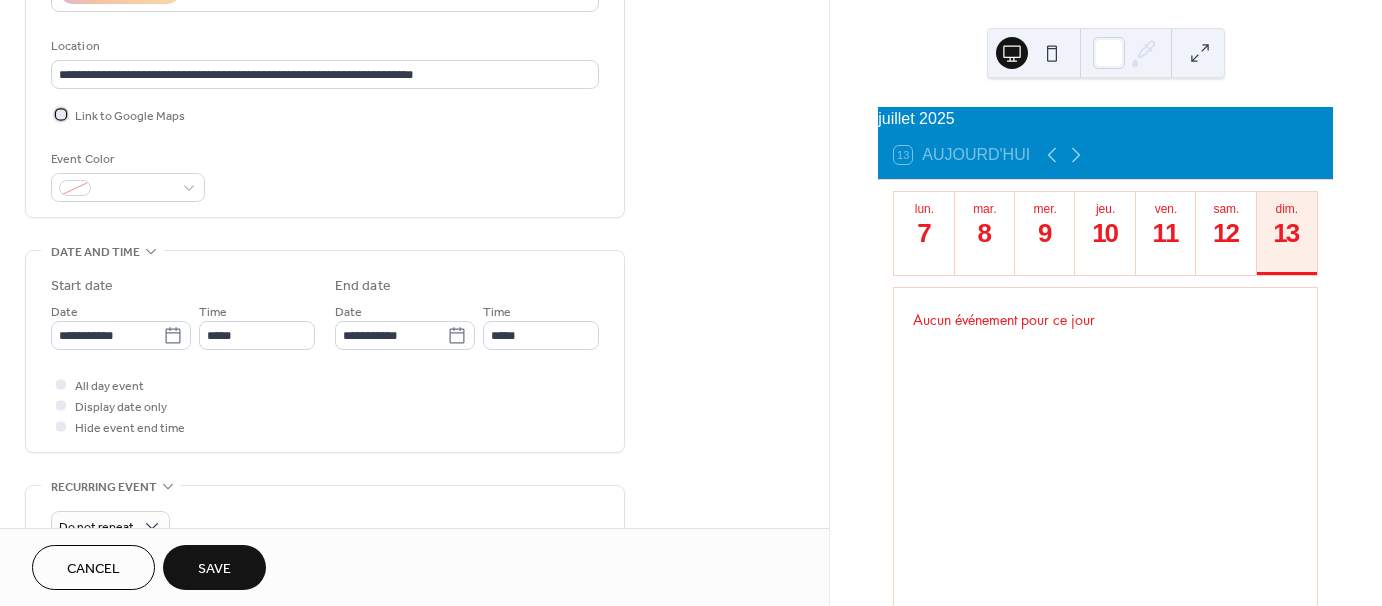 scroll, scrollTop: 600, scrollLeft: 0, axis: vertical 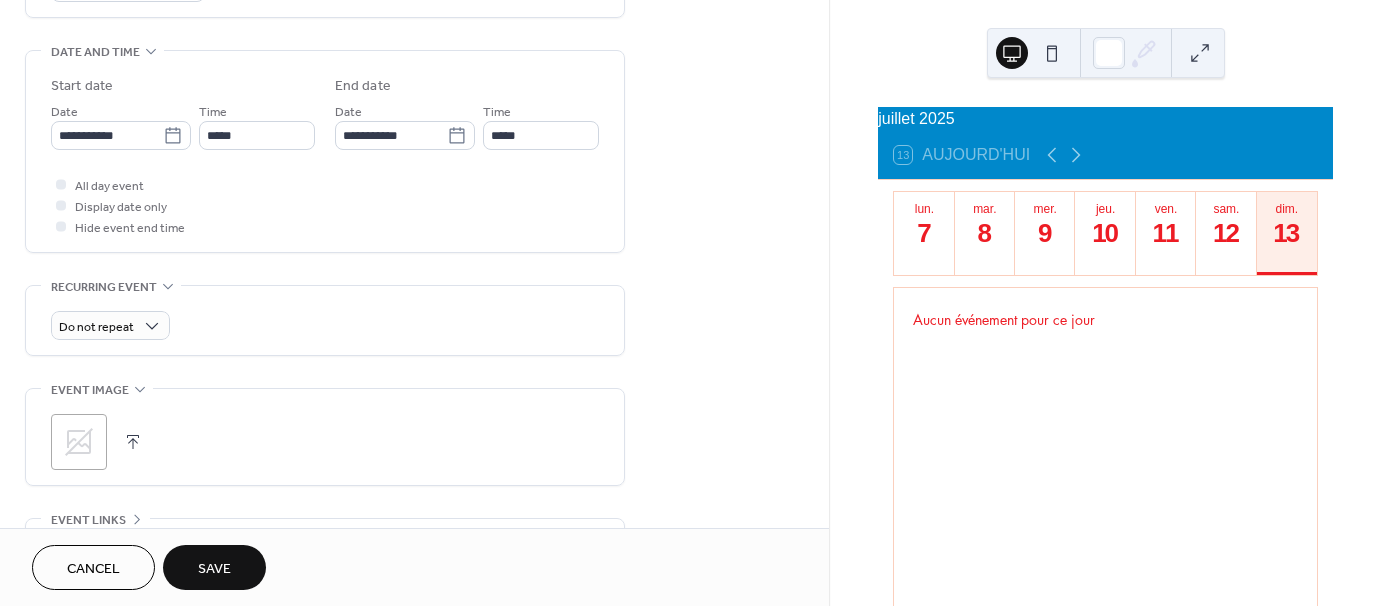 click on "Save" at bounding box center [214, 569] 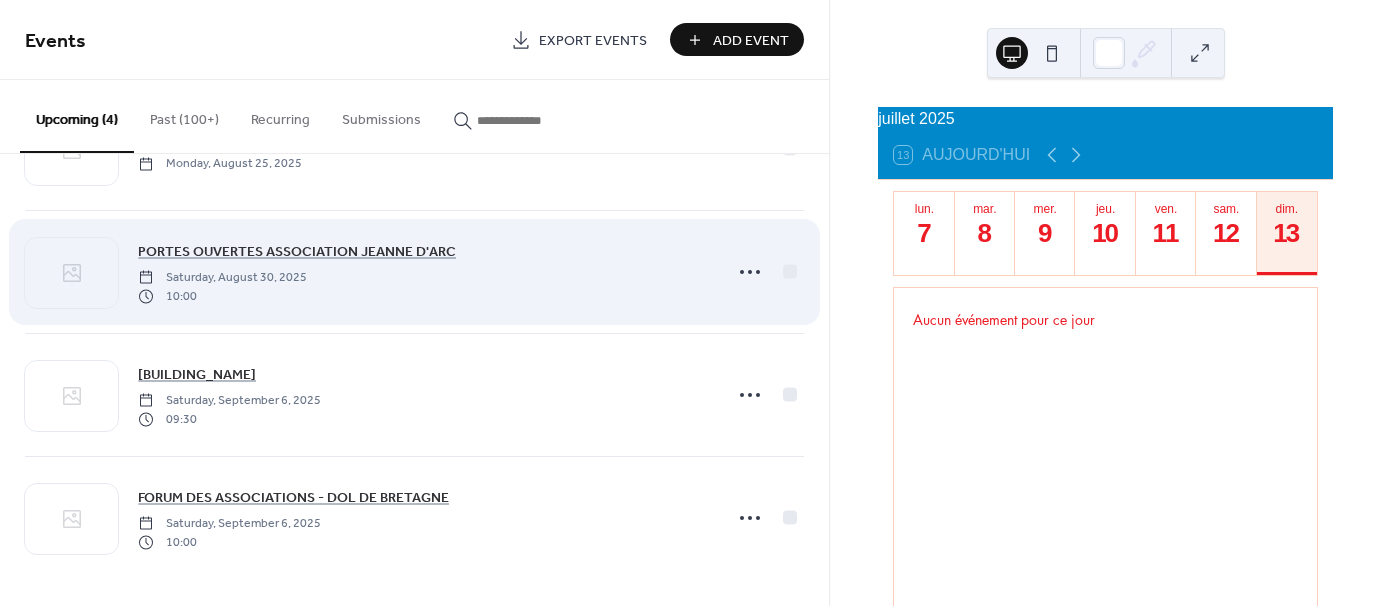 scroll, scrollTop: 97, scrollLeft: 0, axis: vertical 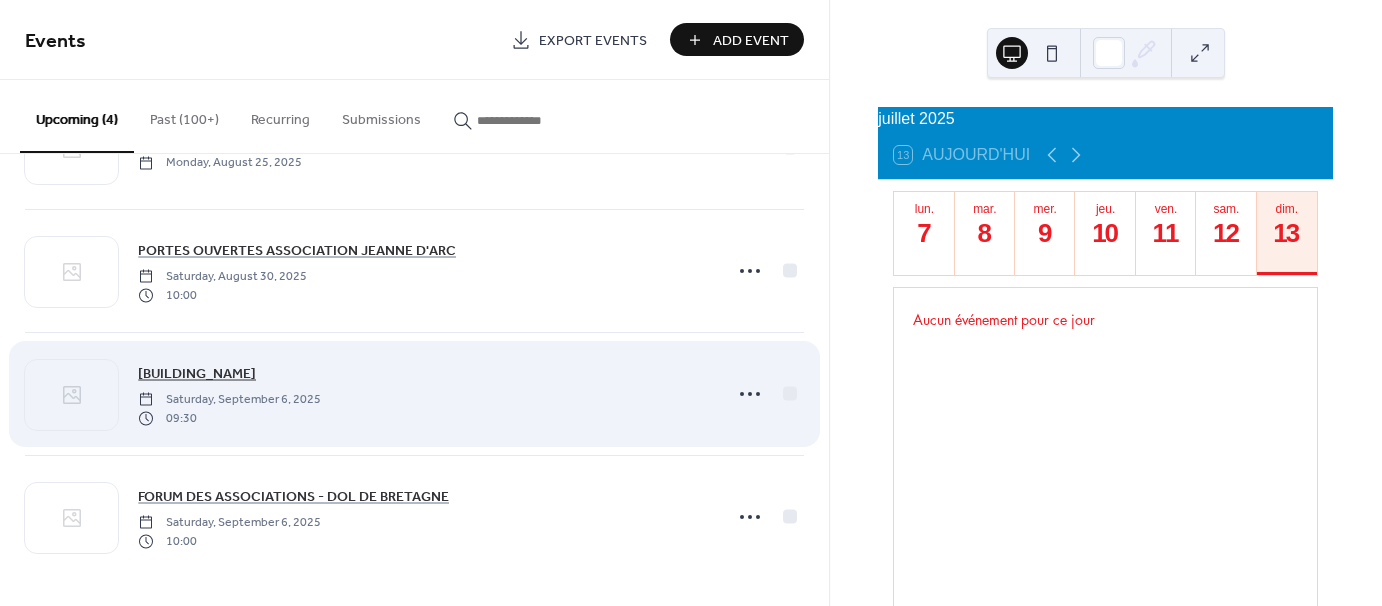 click on "VILLAGE DES ASSOCIATIONS" at bounding box center (197, 374) 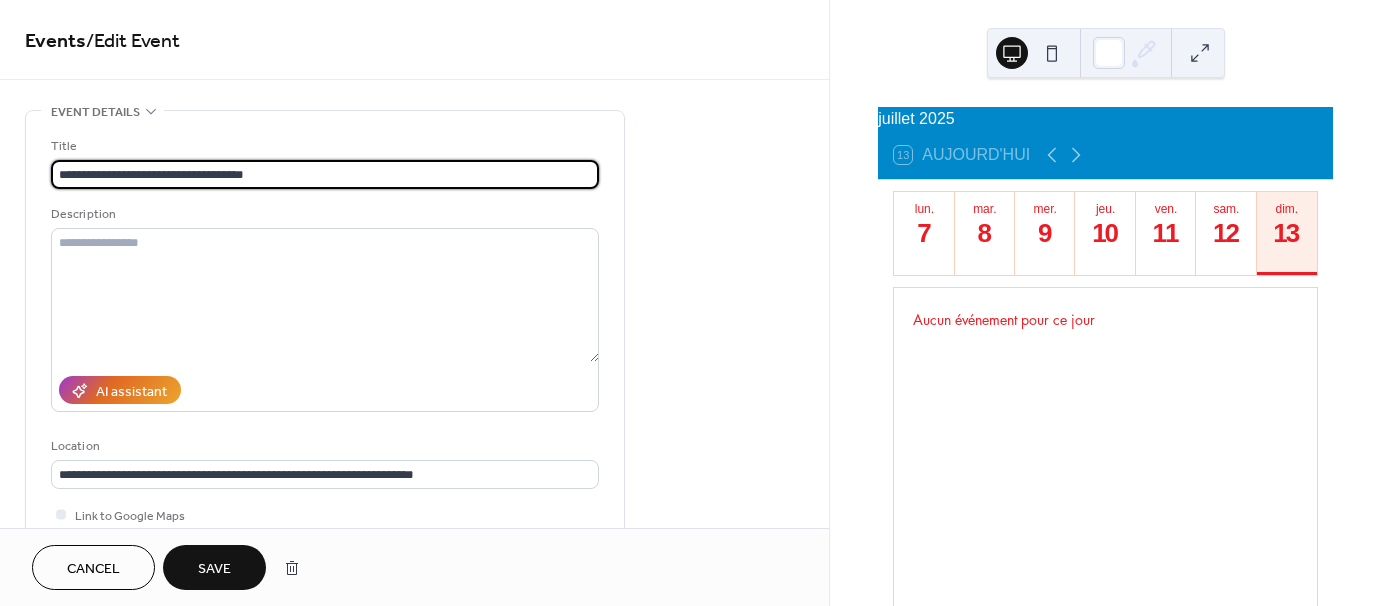 type on "**********" 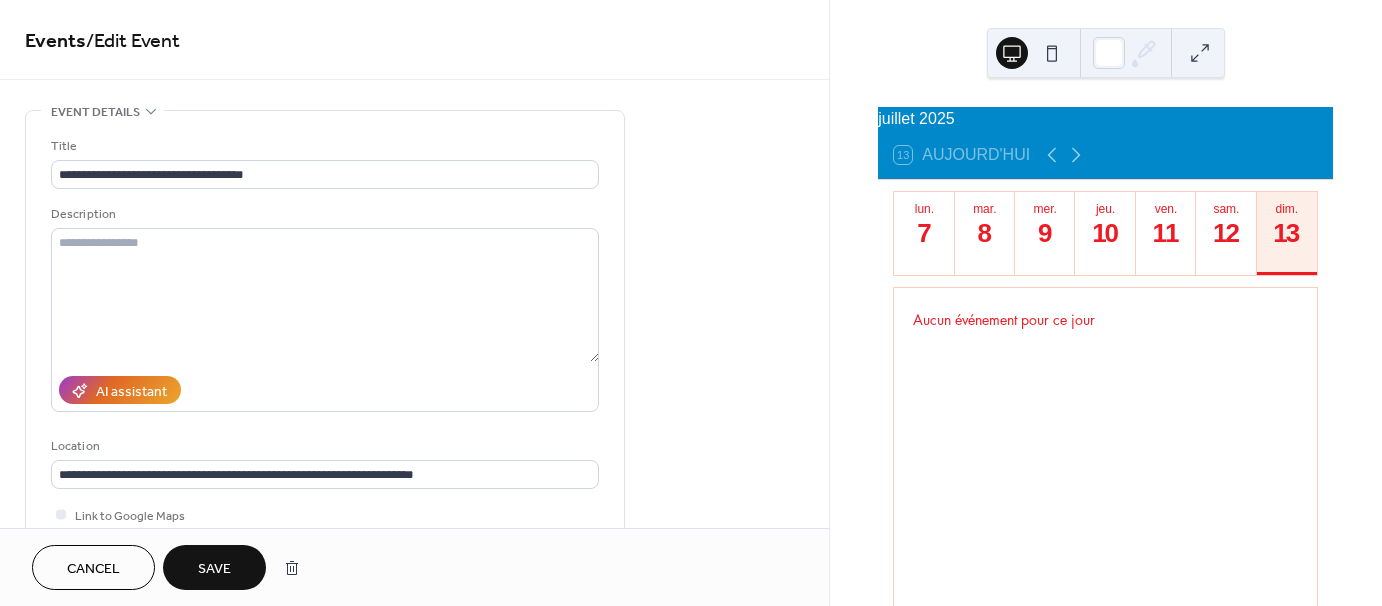 click on "Save" at bounding box center [214, 569] 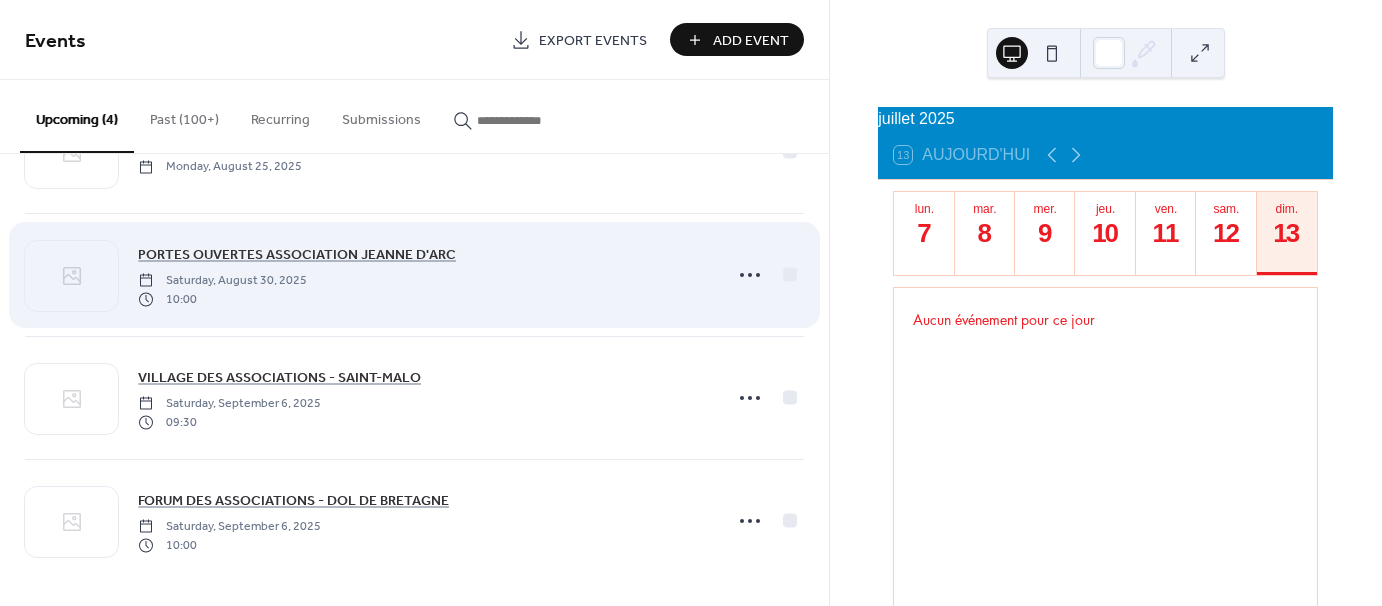 scroll, scrollTop: 97, scrollLeft: 0, axis: vertical 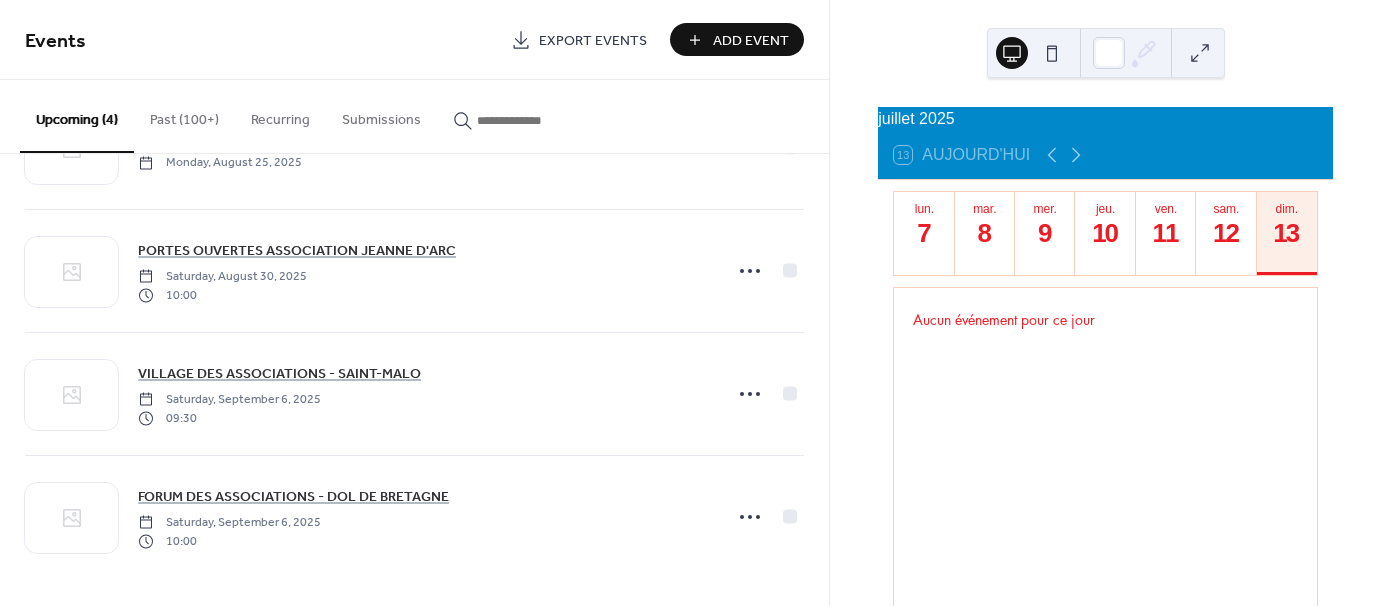 click on "Add Event" at bounding box center (751, 41) 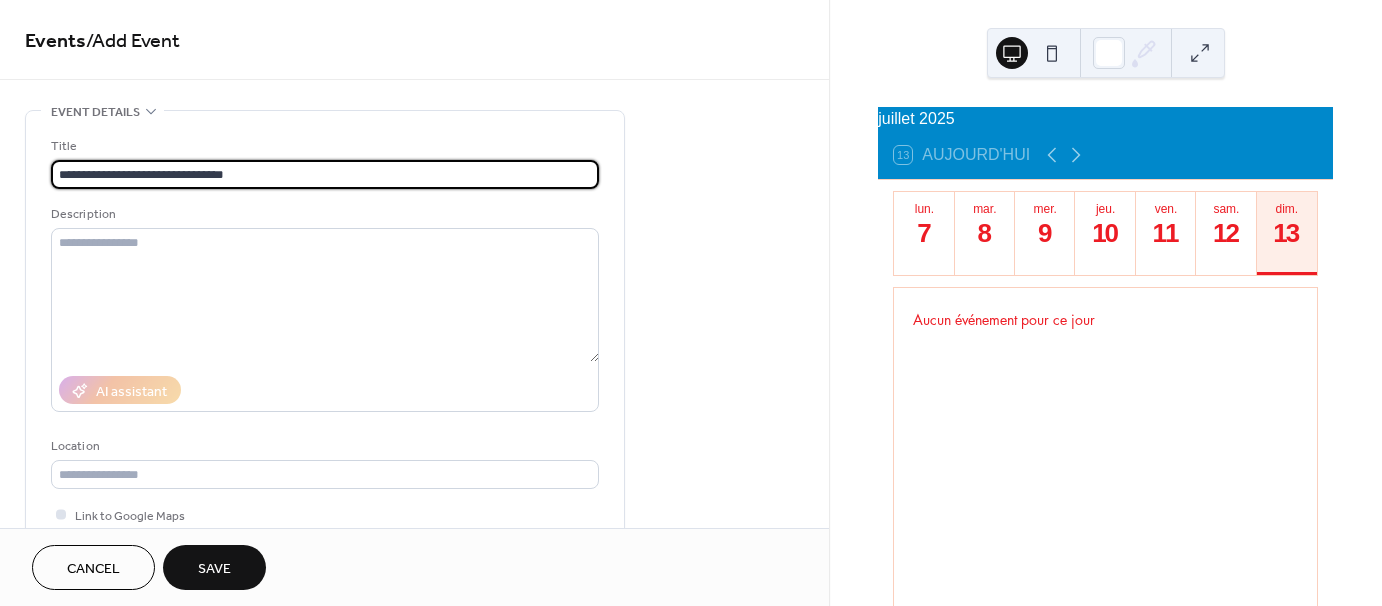 type on "**********" 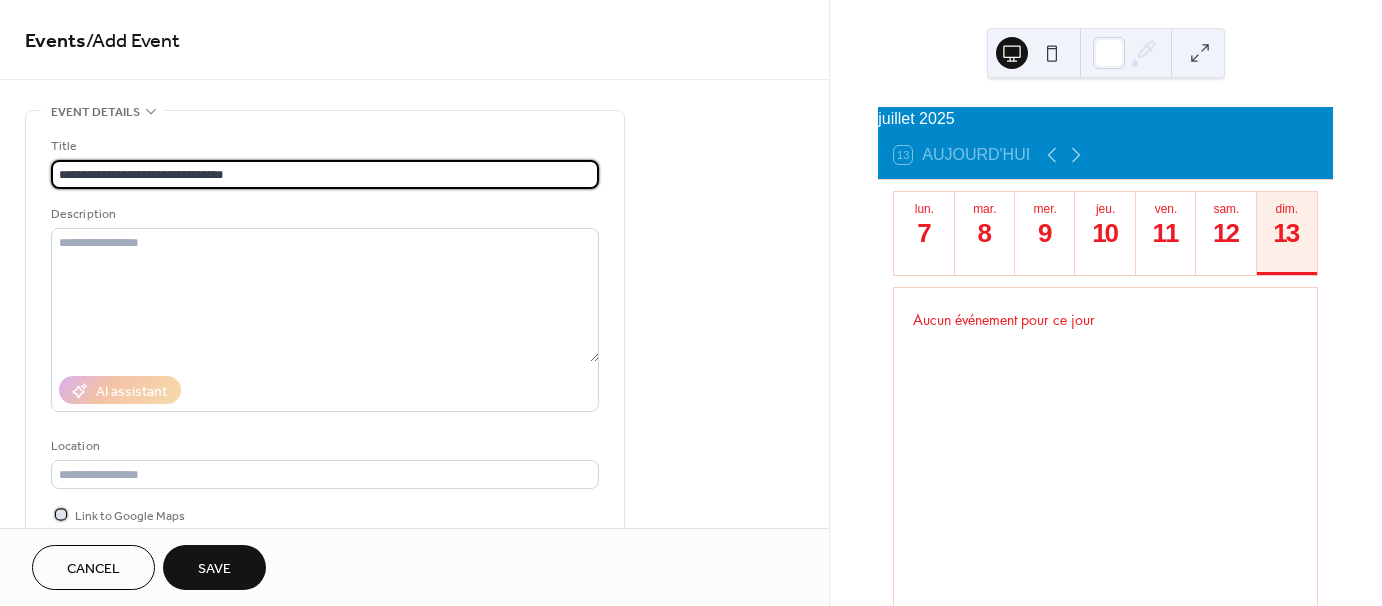 click at bounding box center (61, 514) 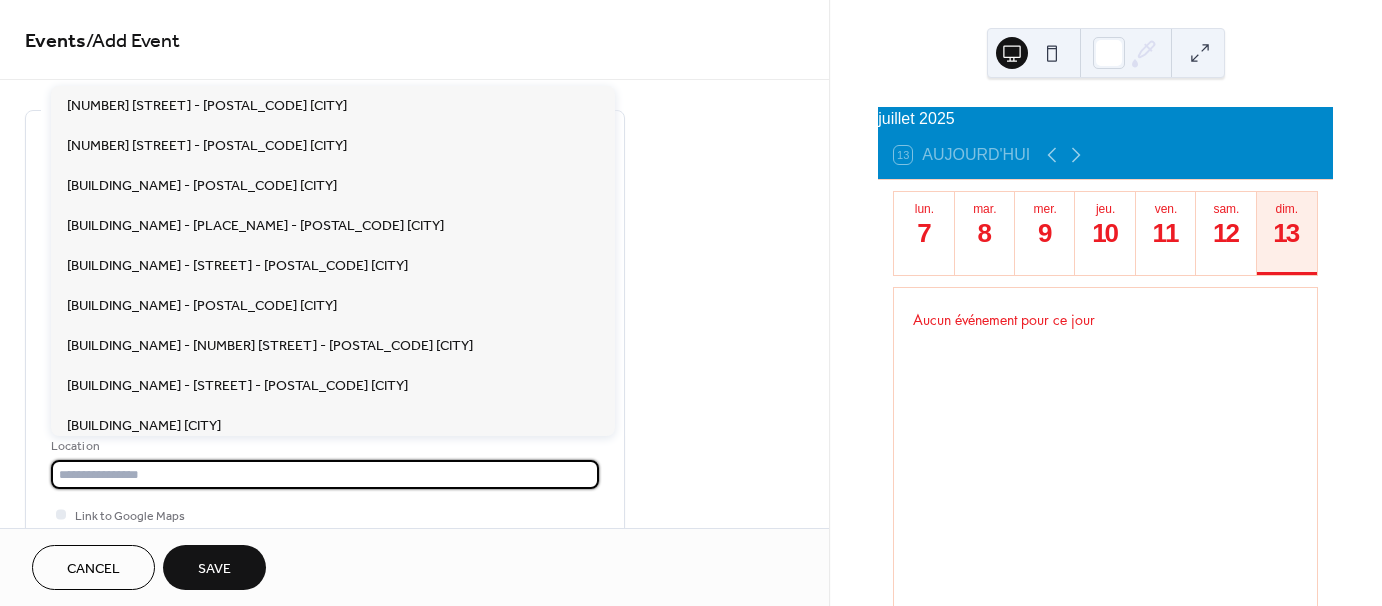 click at bounding box center (325, 474) 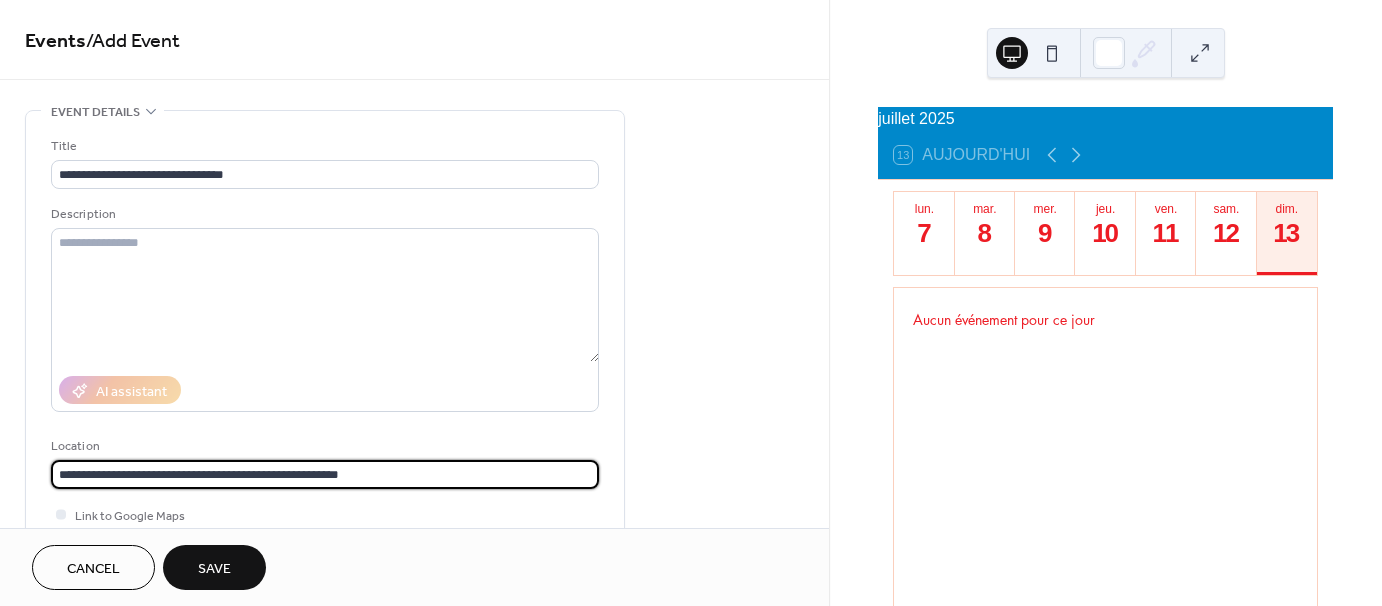 click on "**********" at bounding box center [325, 474] 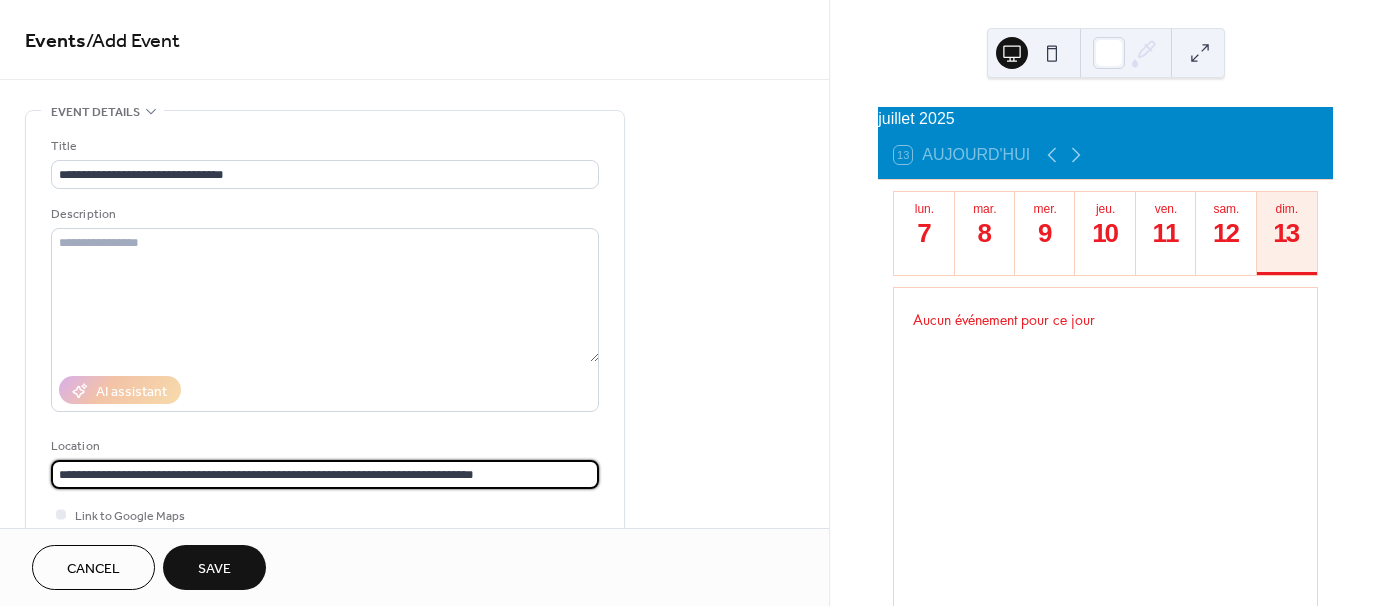 type on "**********" 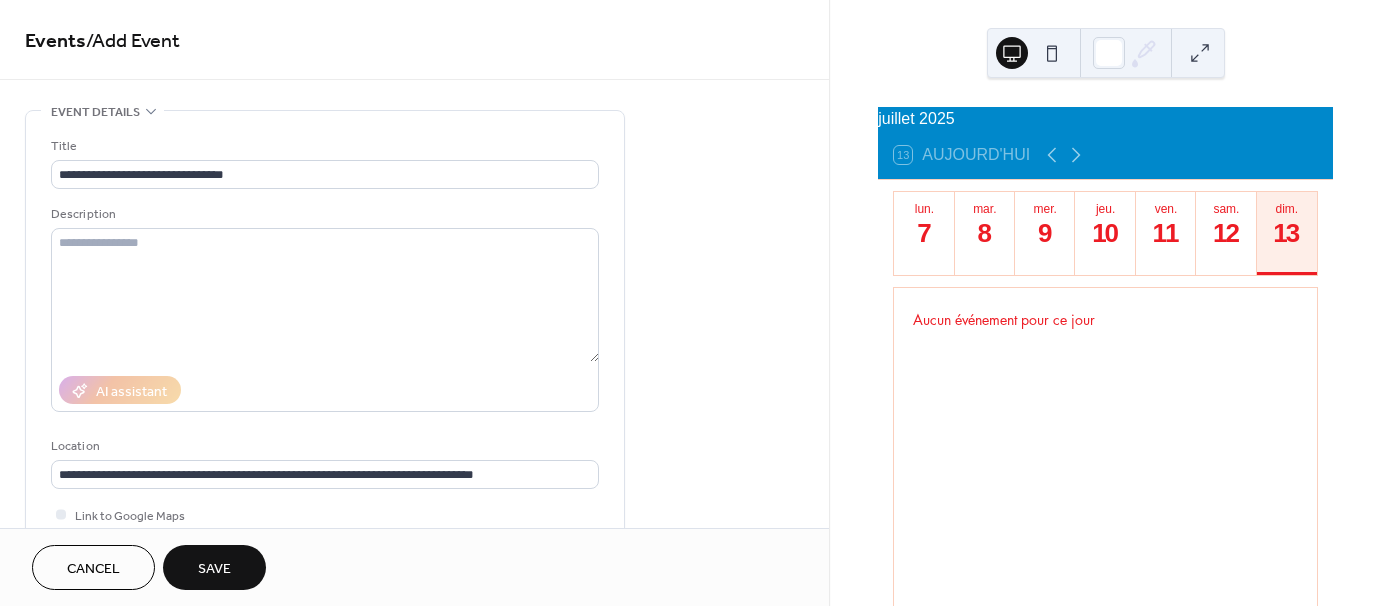 click on "Aucun événement pour ce jour" at bounding box center (1105, 463) 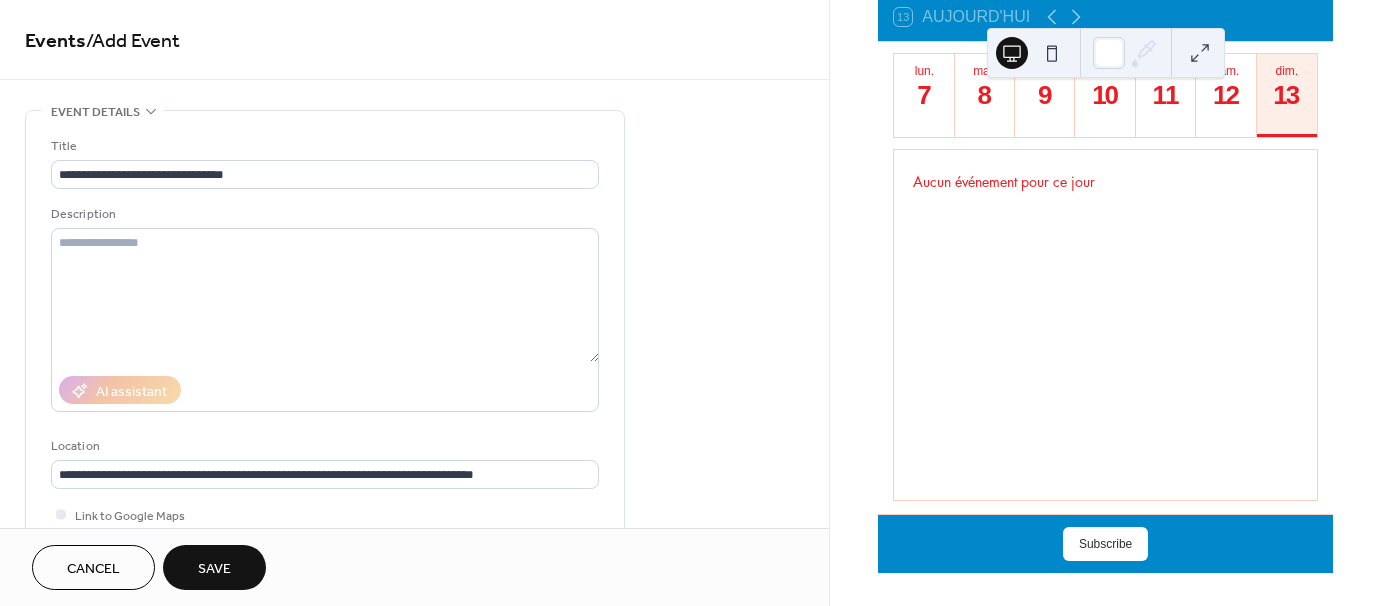click on "Aucun événement pour ce jour" at bounding box center (1105, 325) 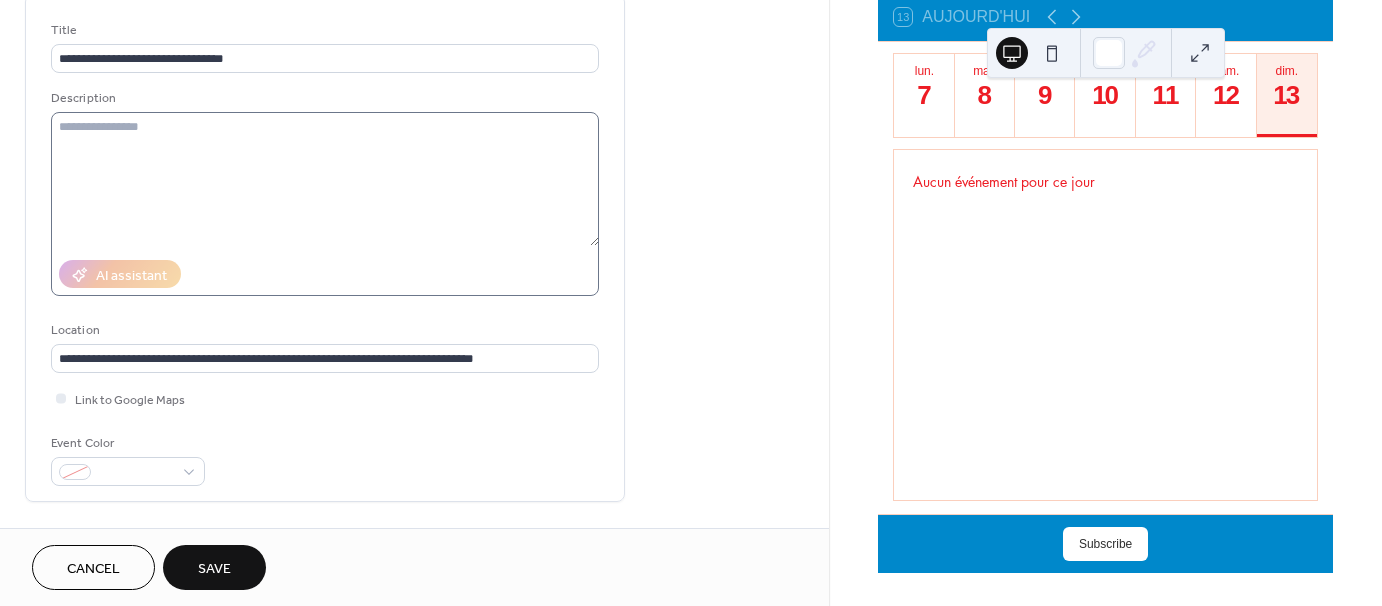 scroll, scrollTop: 400, scrollLeft: 0, axis: vertical 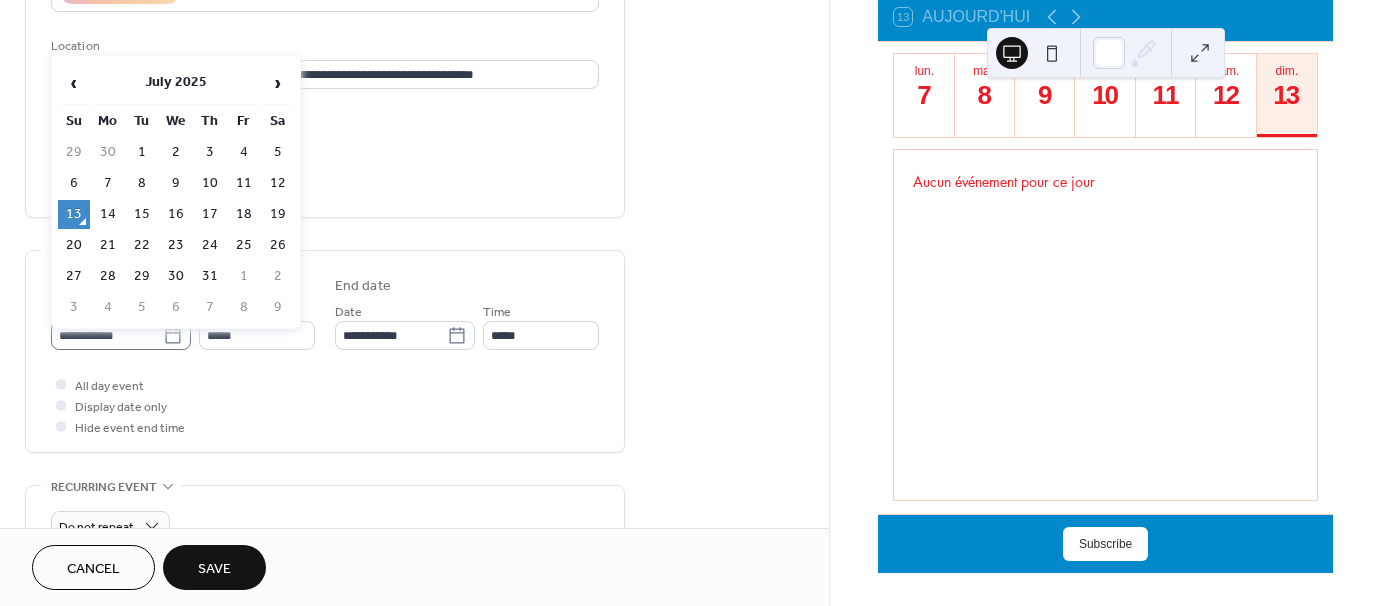 click 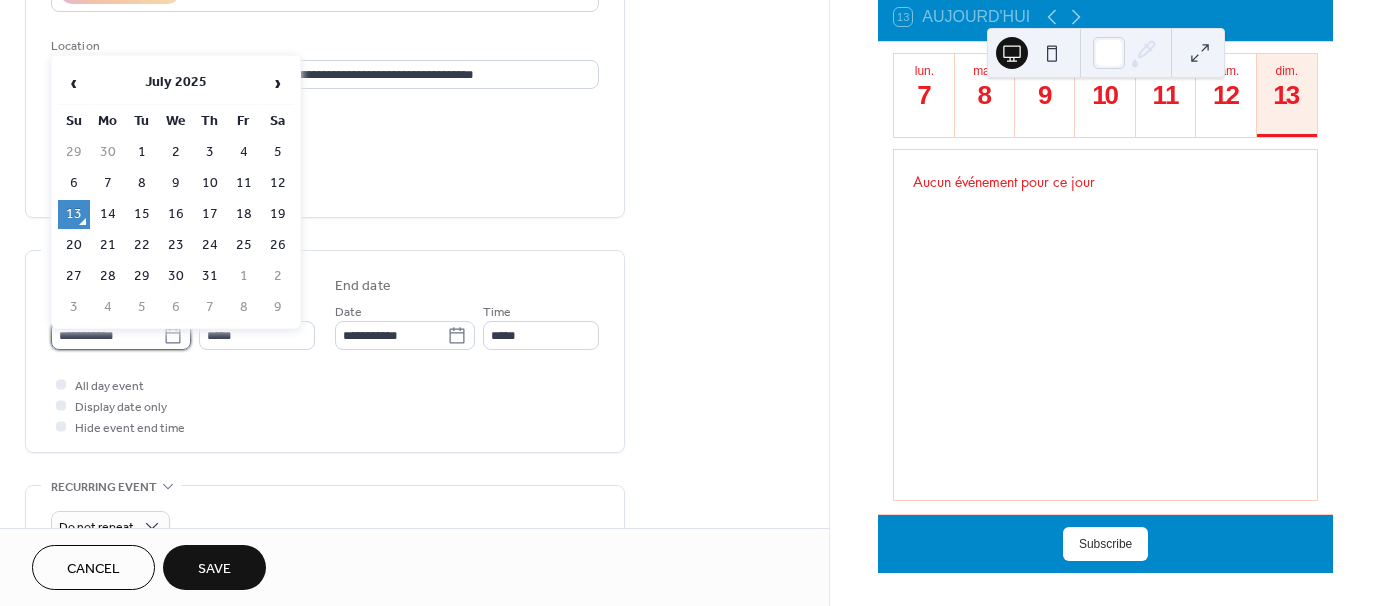 click on "**********" at bounding box center [107, 335] 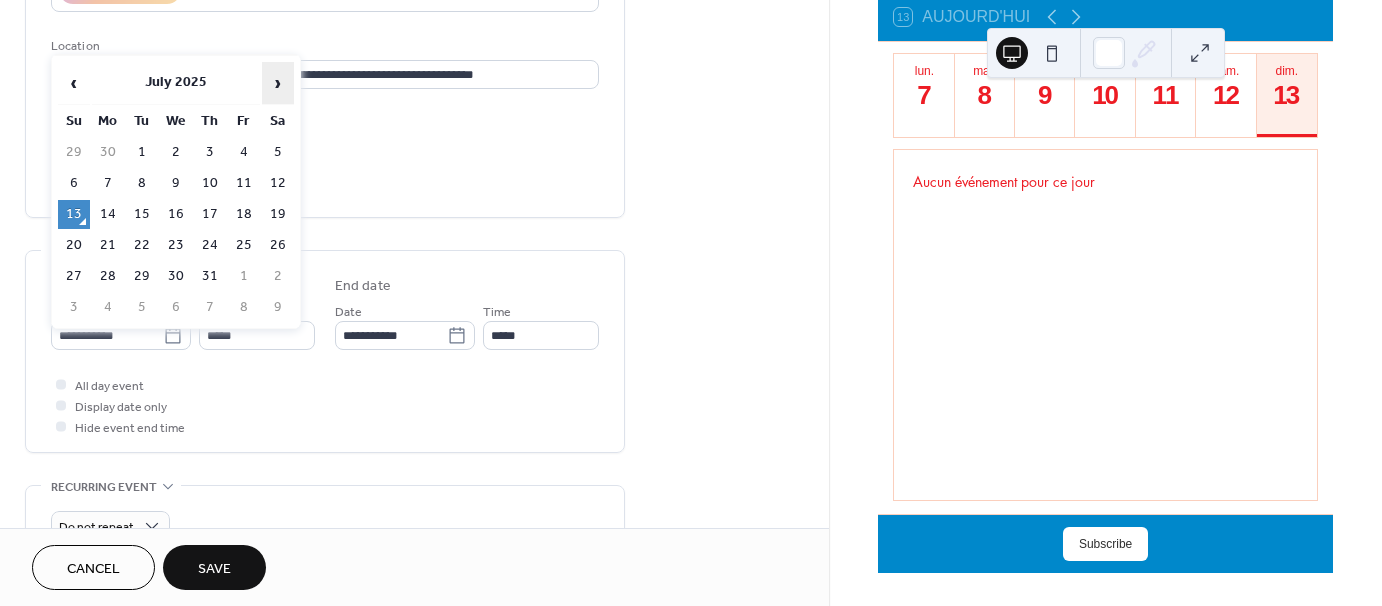 click on "›" at bounding box center [278, 83] 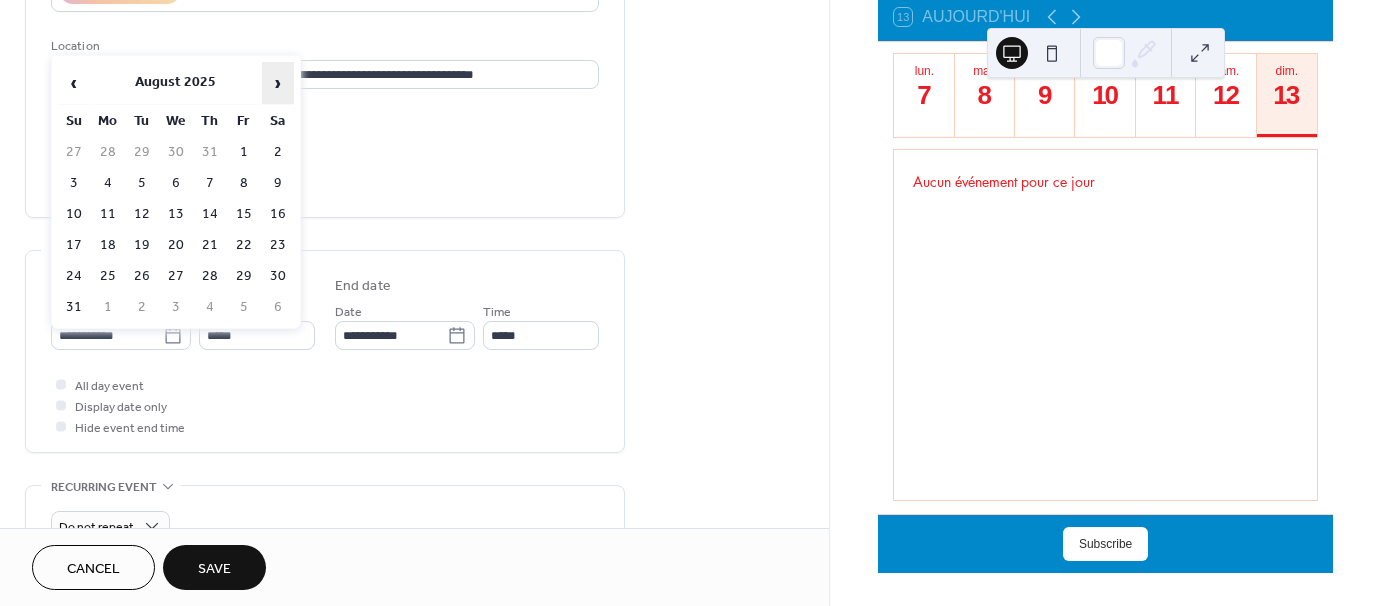 click on "›" at bounding box center (278, 83) 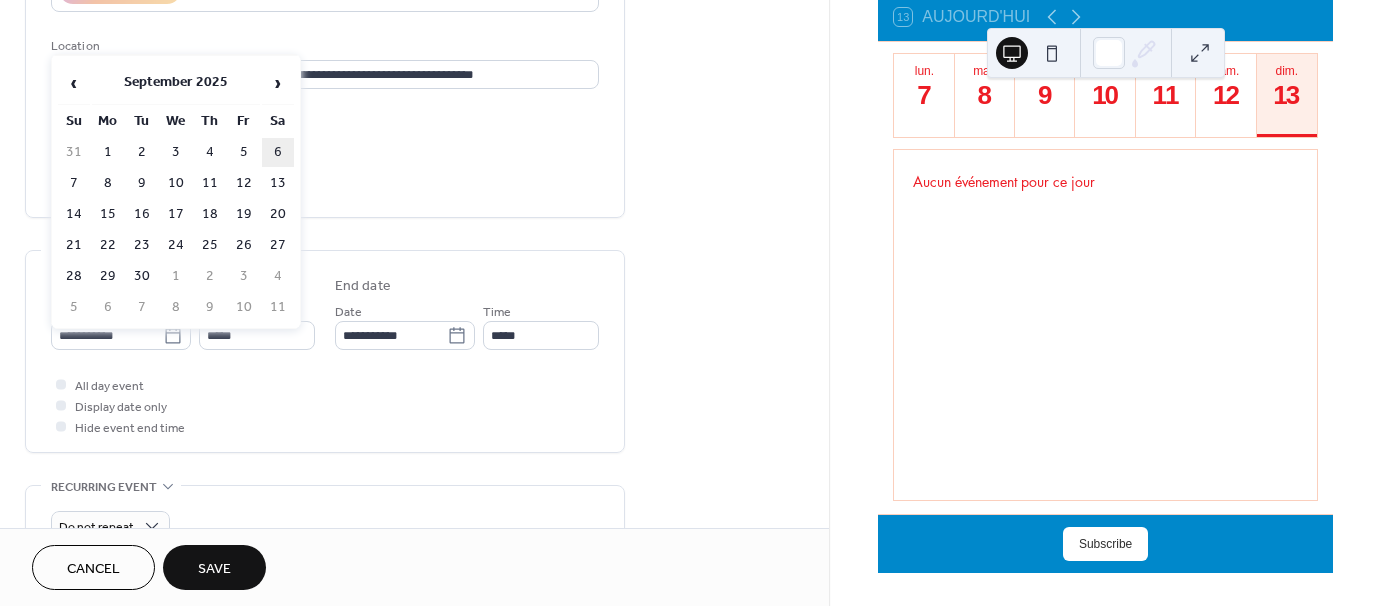 click on "6" at bounding box center [278, 152] 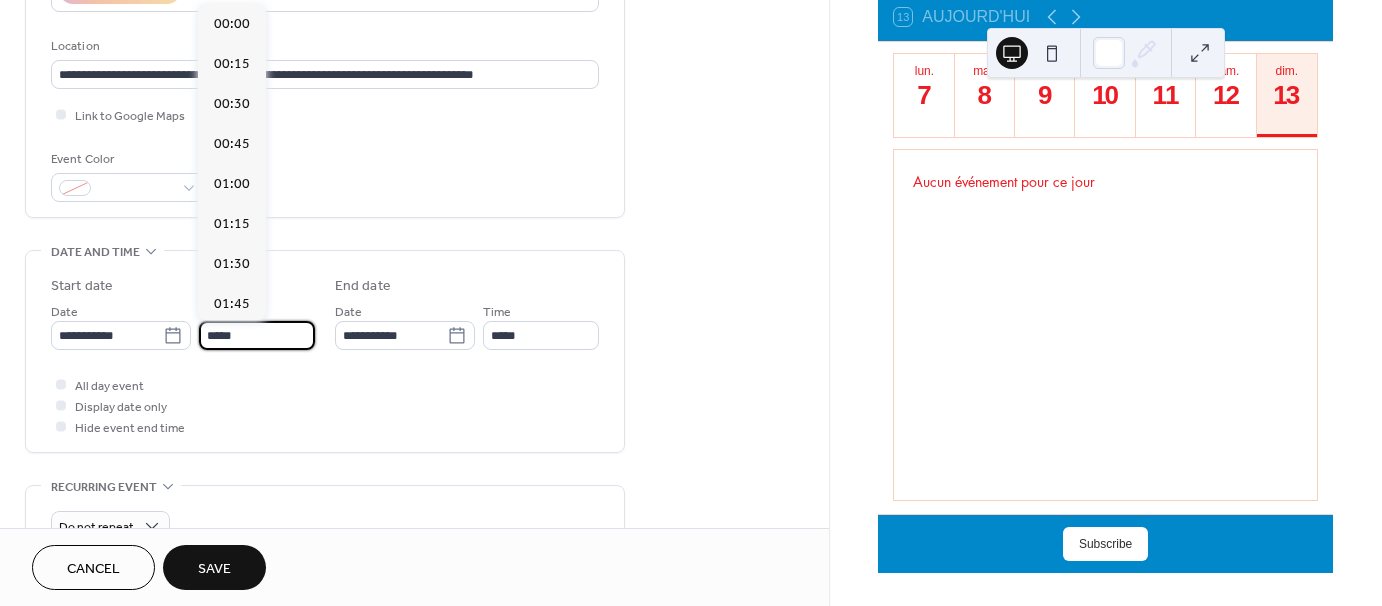 click on "*****" at bounding box center [257, 335] 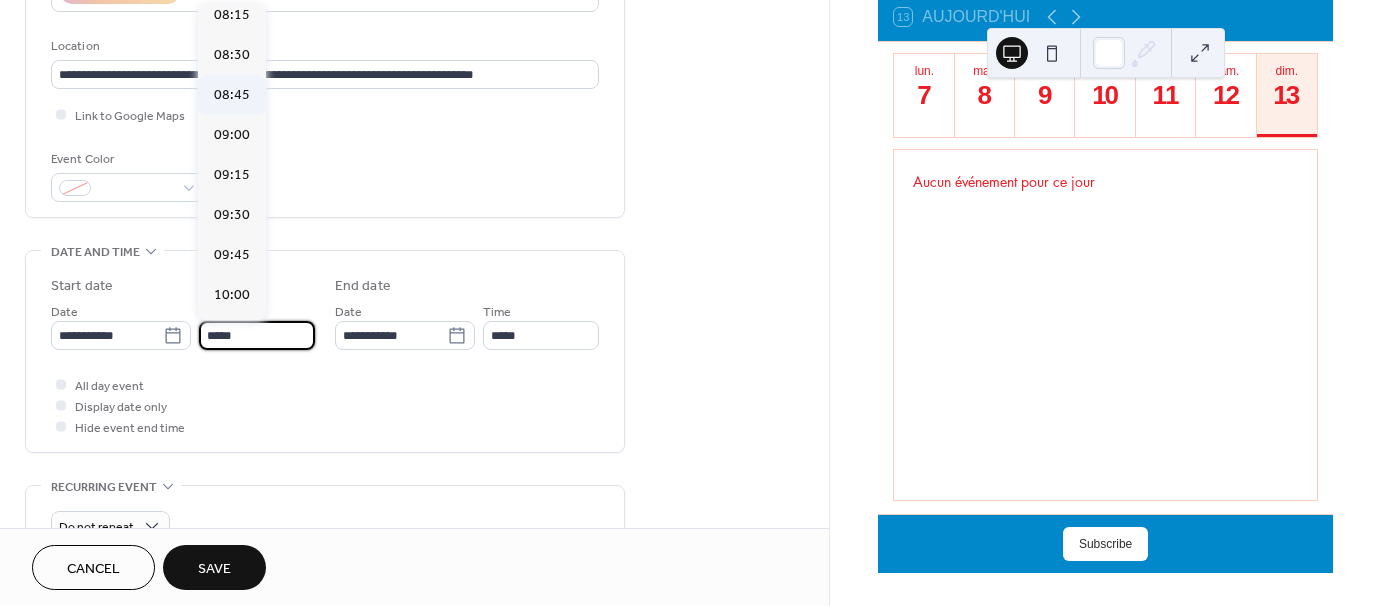 scroll, scrollTop: 1129, scrollLeft: 0, axis: vertical 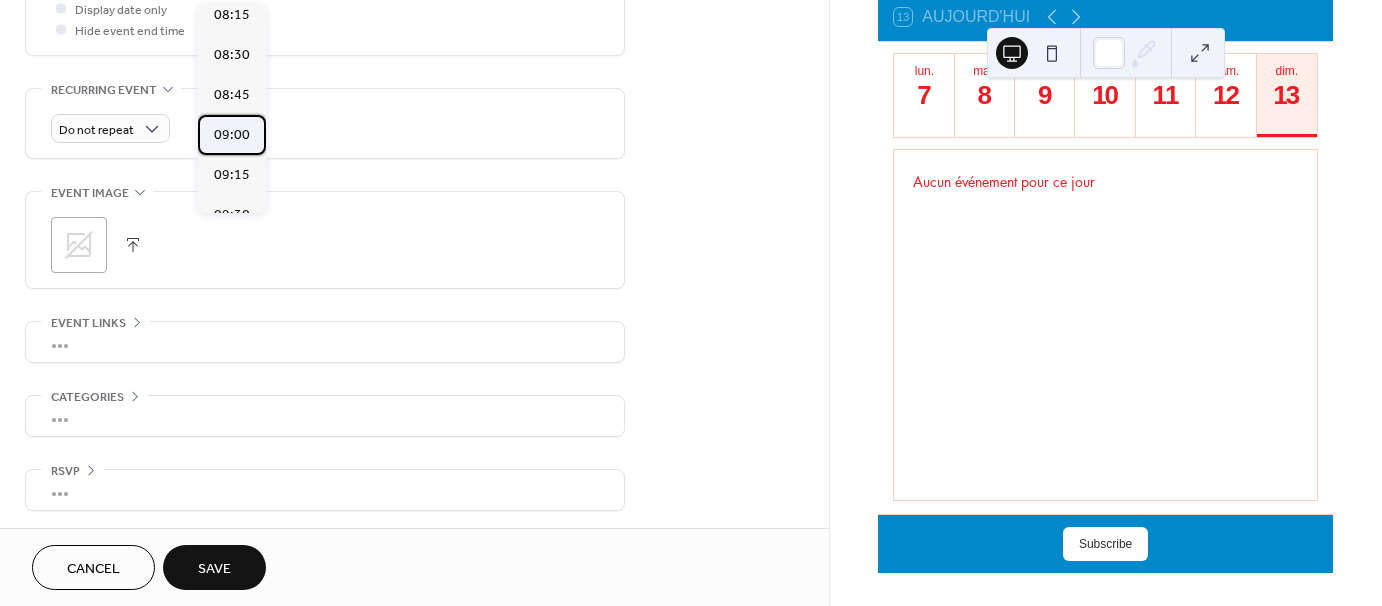 click on "09:00" at bounding box center (232, 135) 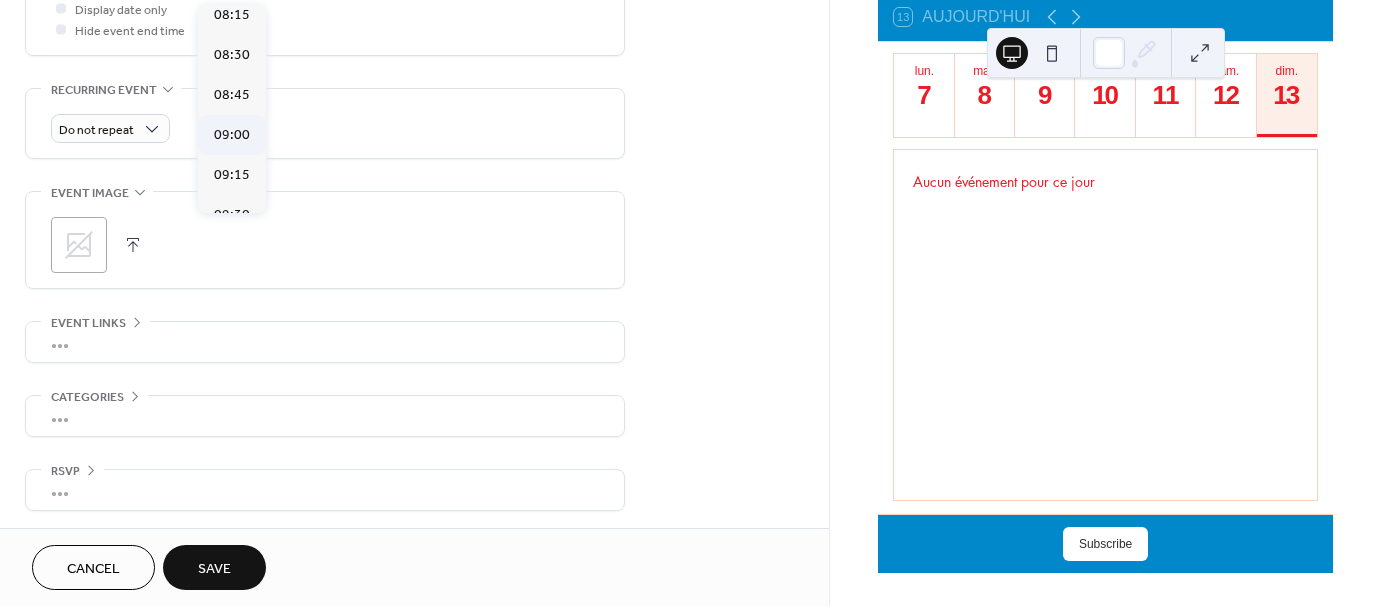 type on "*****" 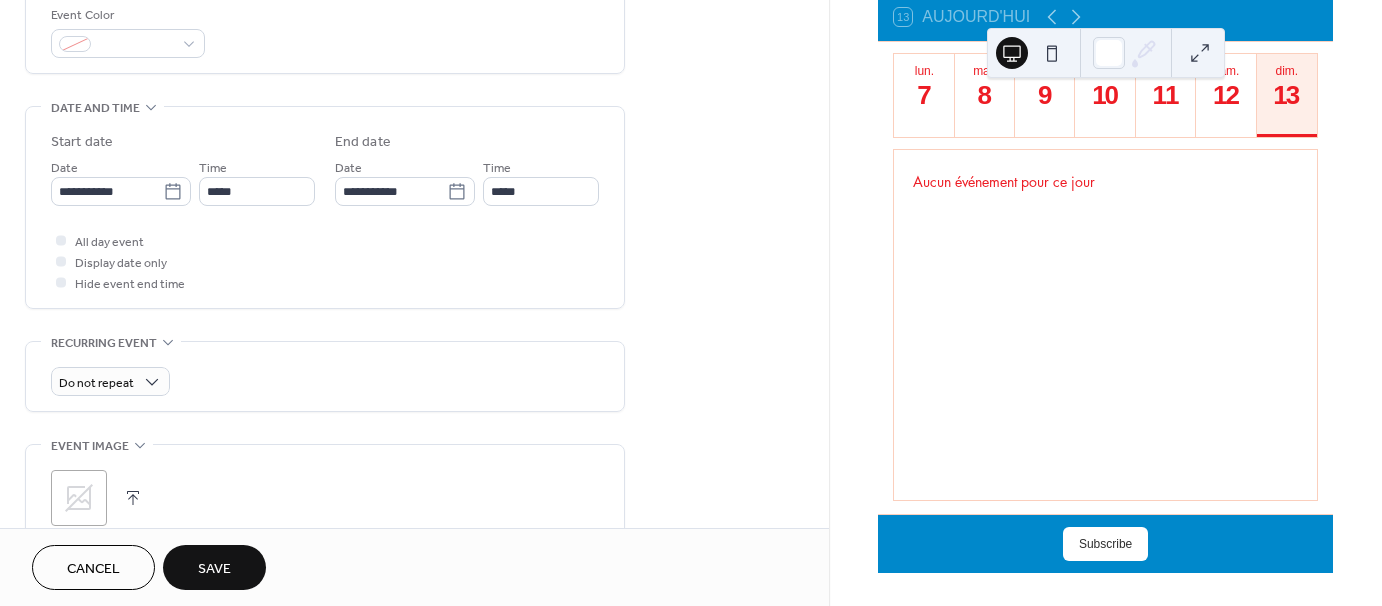 scroll, scrollTop: 397, scrollLeft: 0, axis: vertical 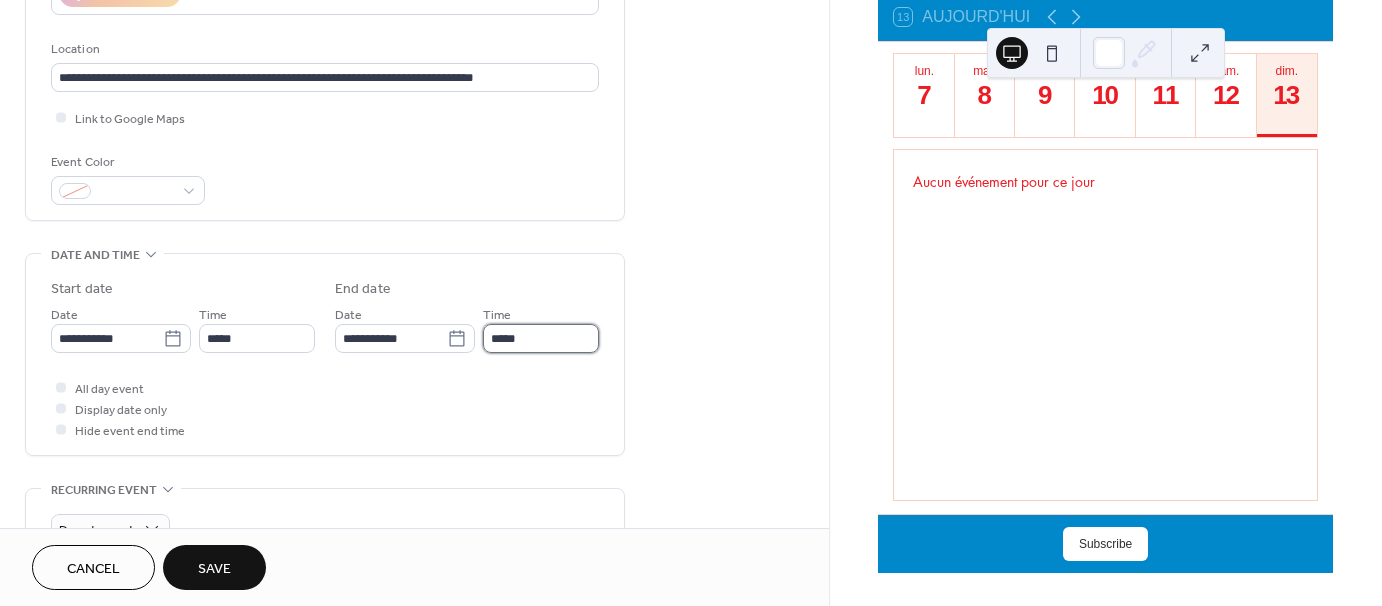 click on "*****" at bounding box center [541, 338] 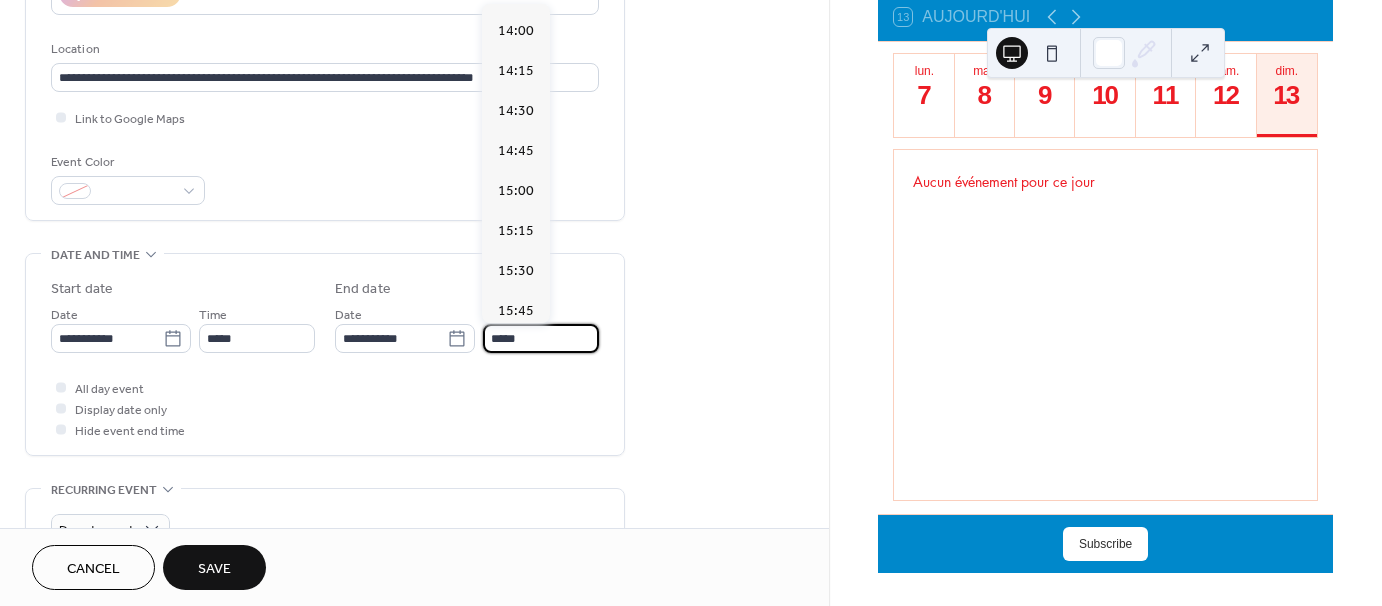 scroll, scrollTop: 800, scrollLeft: 0, axis: vertical 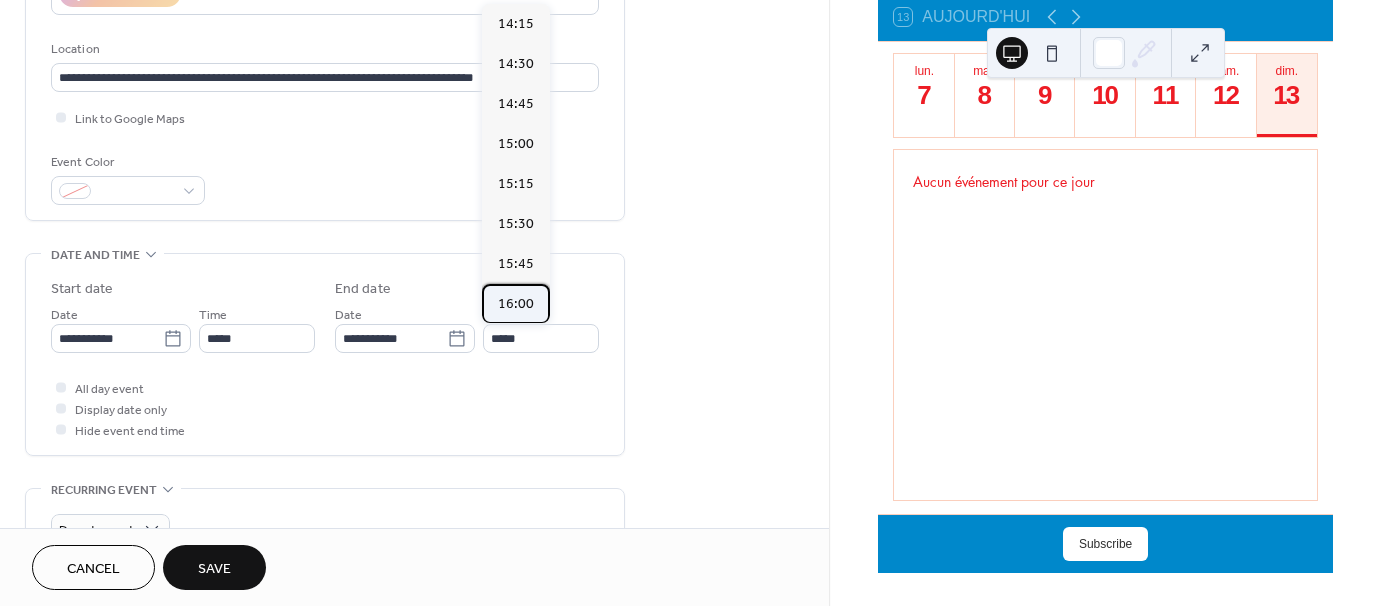 click on "16:00" at bounding box center [516, 304] 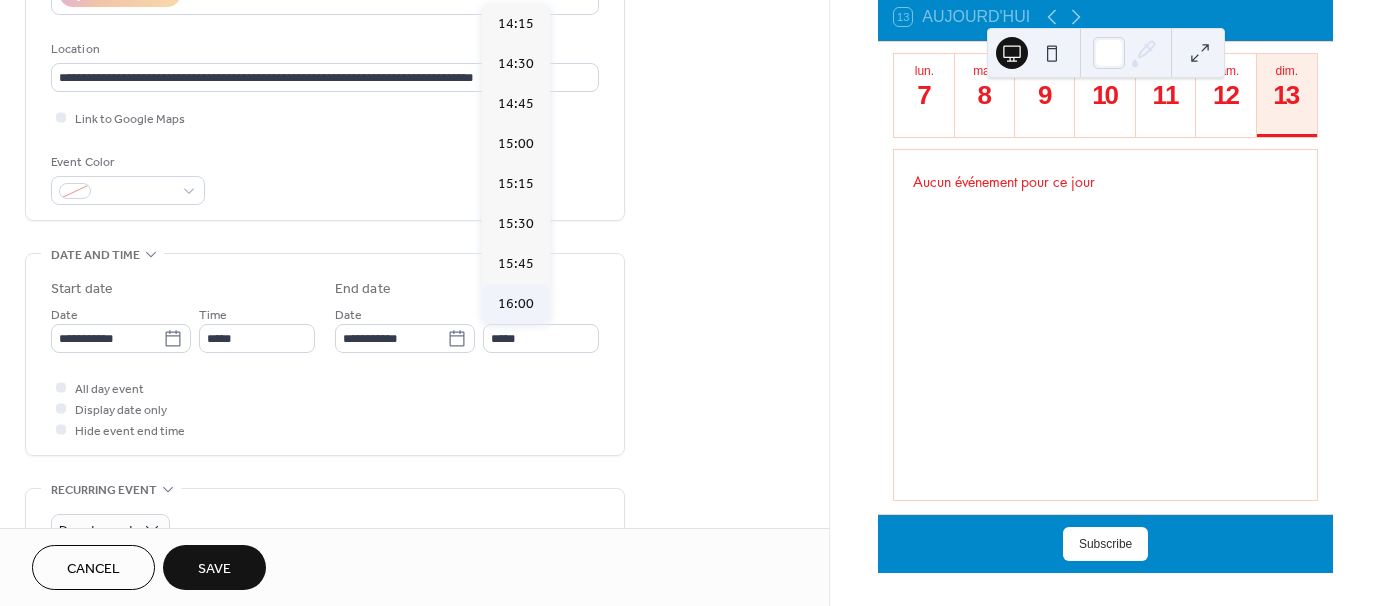 type on "*****" 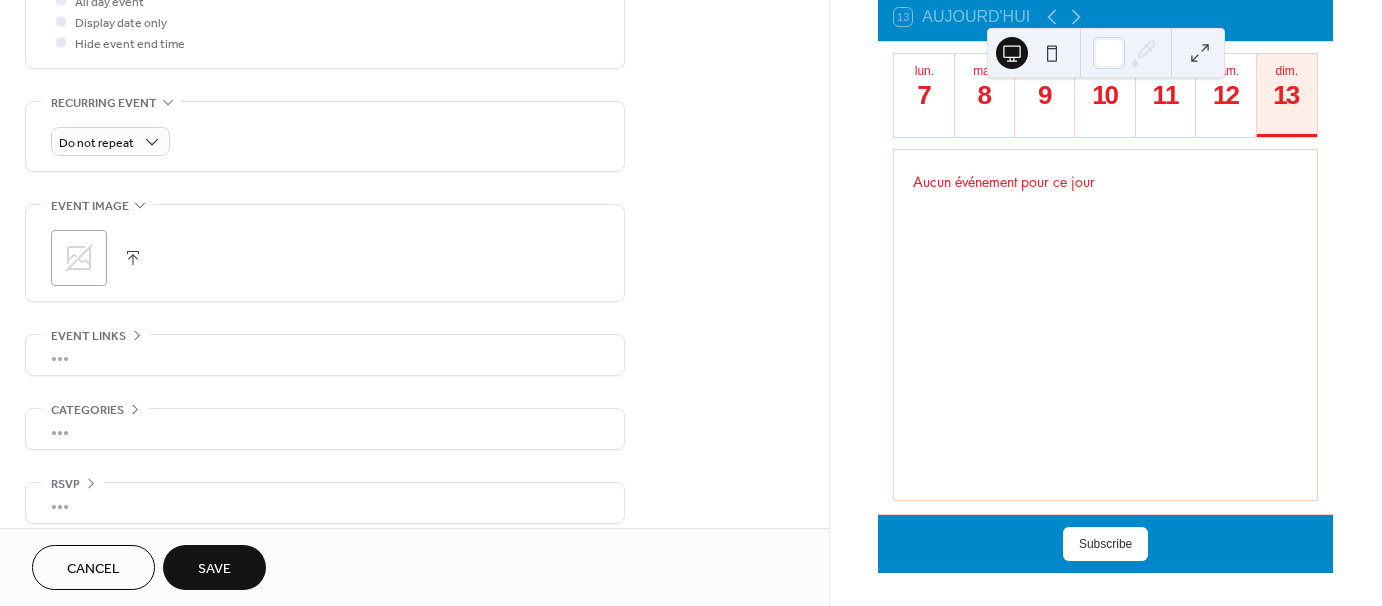 scroll, scrollTop: 797, scrollLeft: 0, axis: vertical 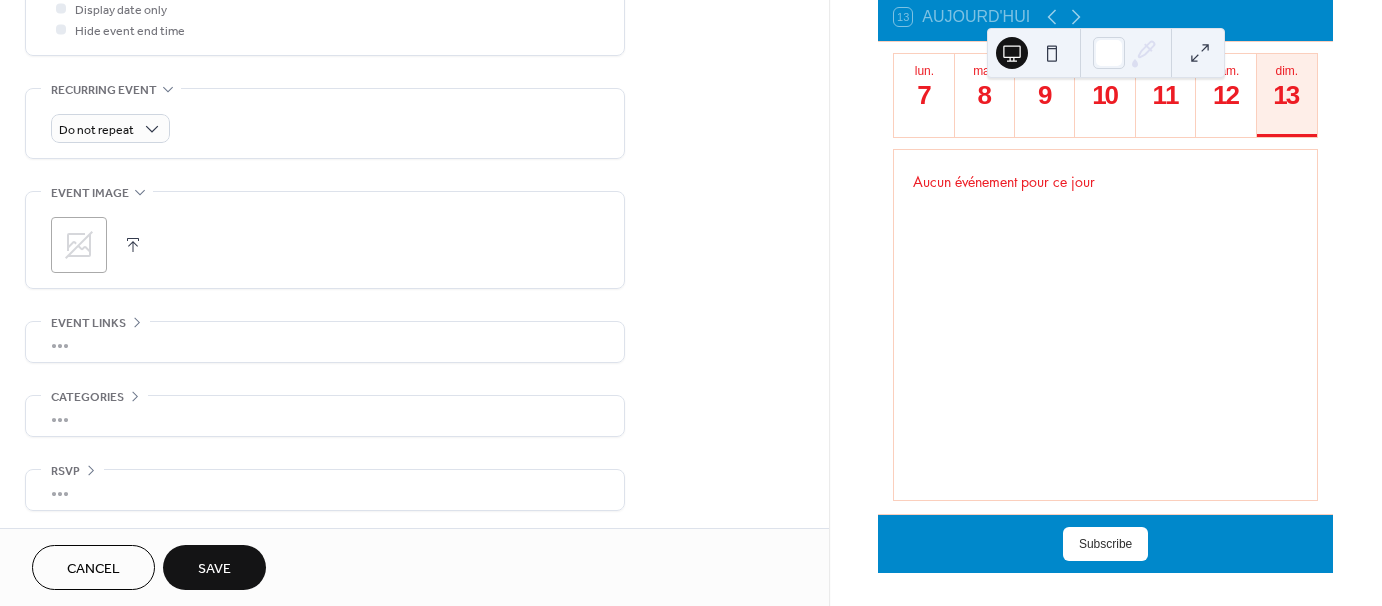 click on "Save" at bounding box center (214, 569) 